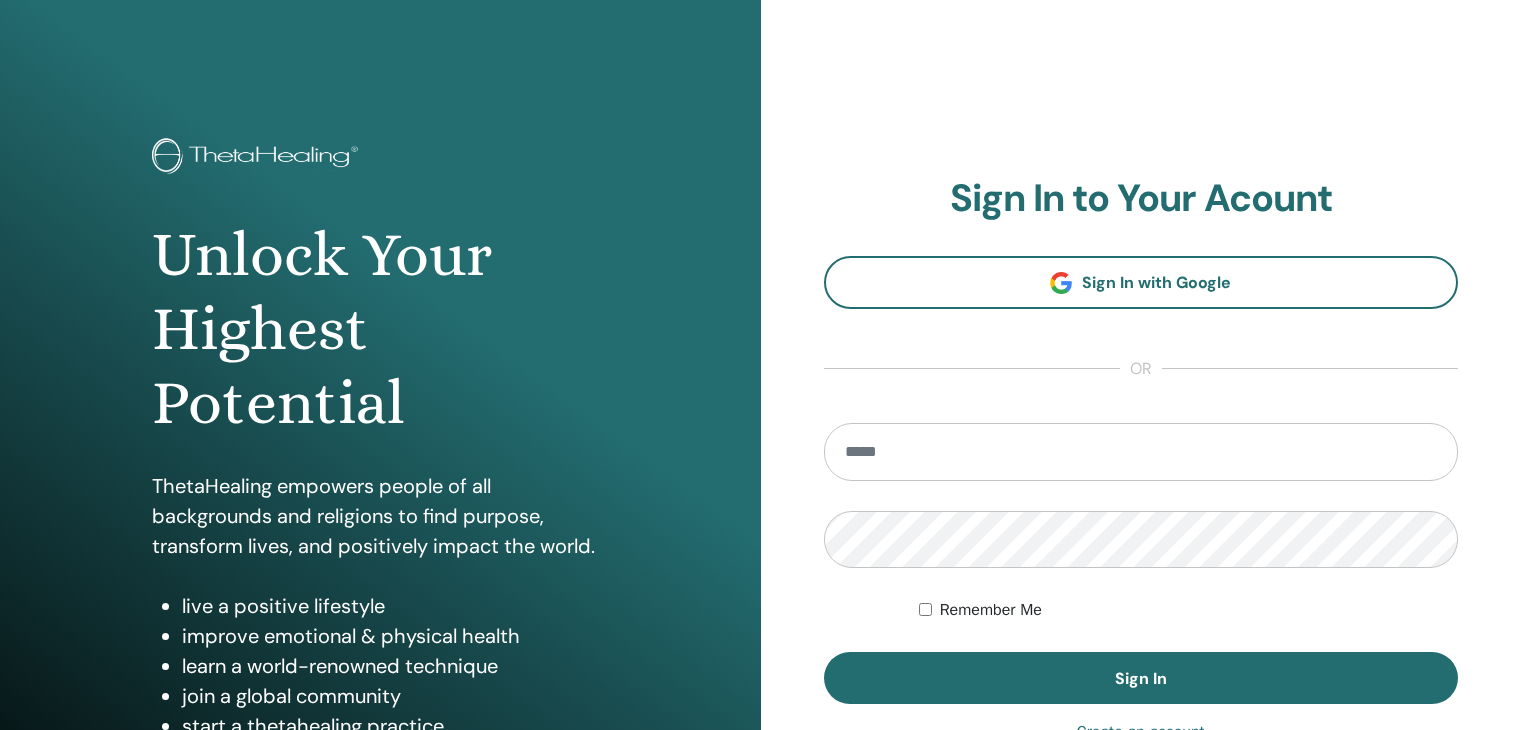 scroll, scrollTop: 0, scrollLeft: 0, axis: both 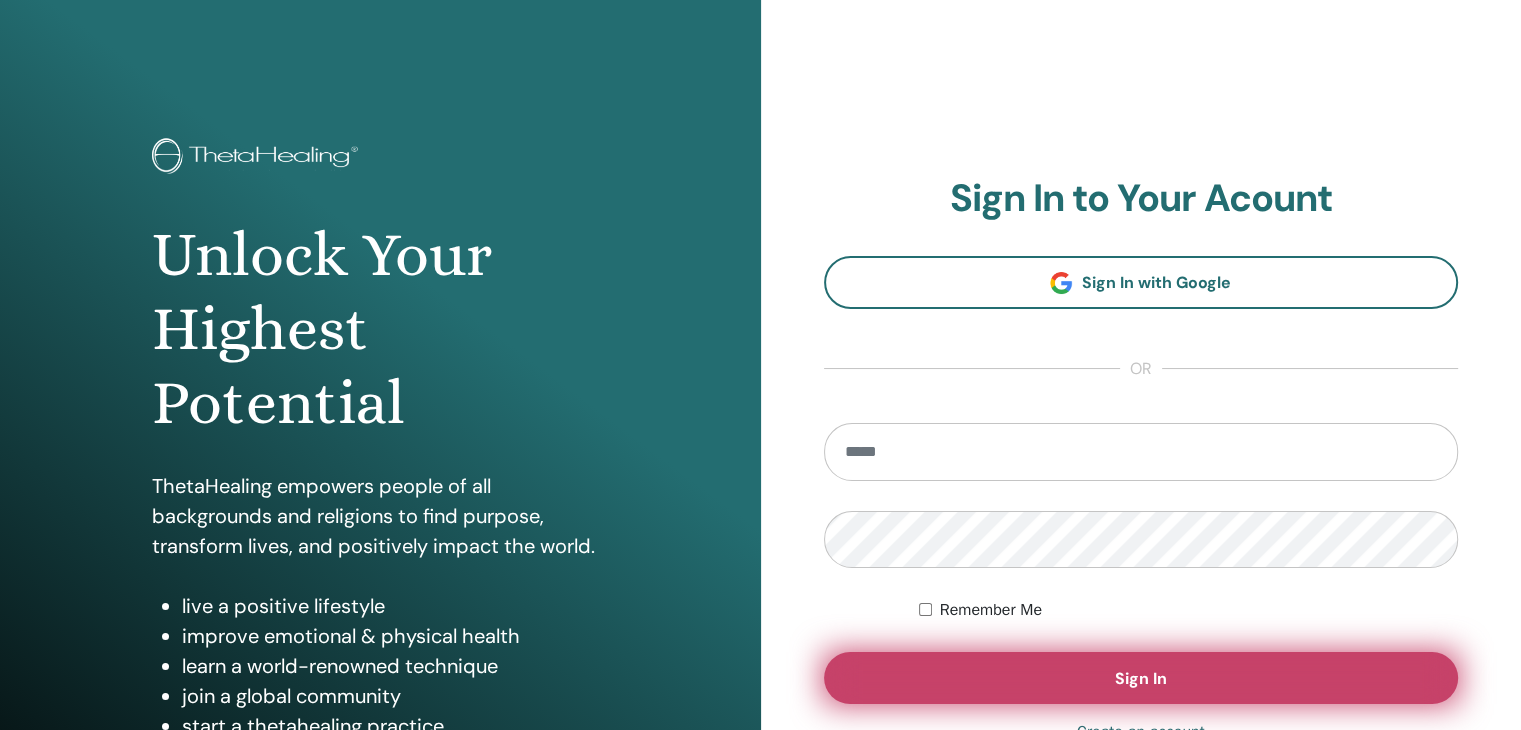type on "**********" 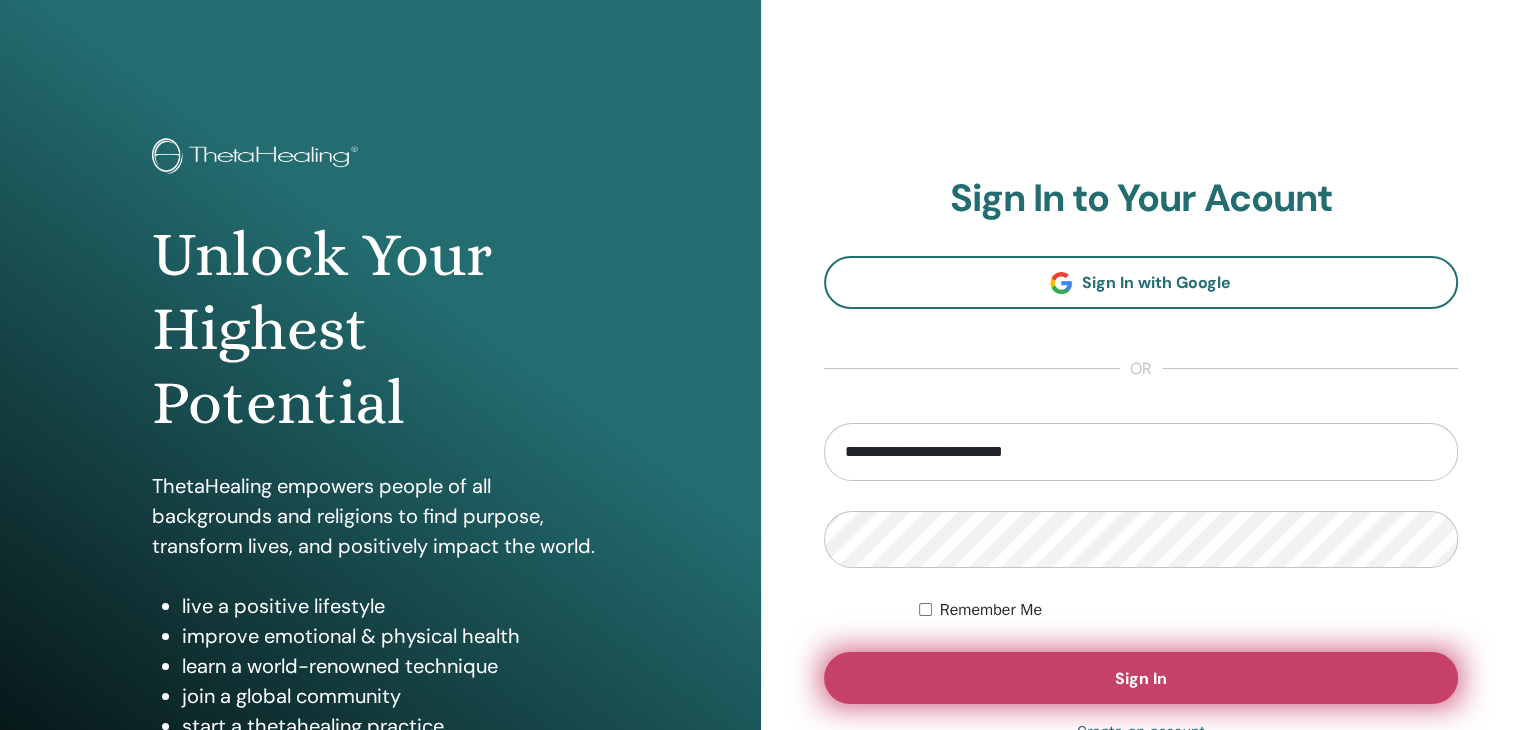 click on "Sign In" at bounding box center [1141, 678] 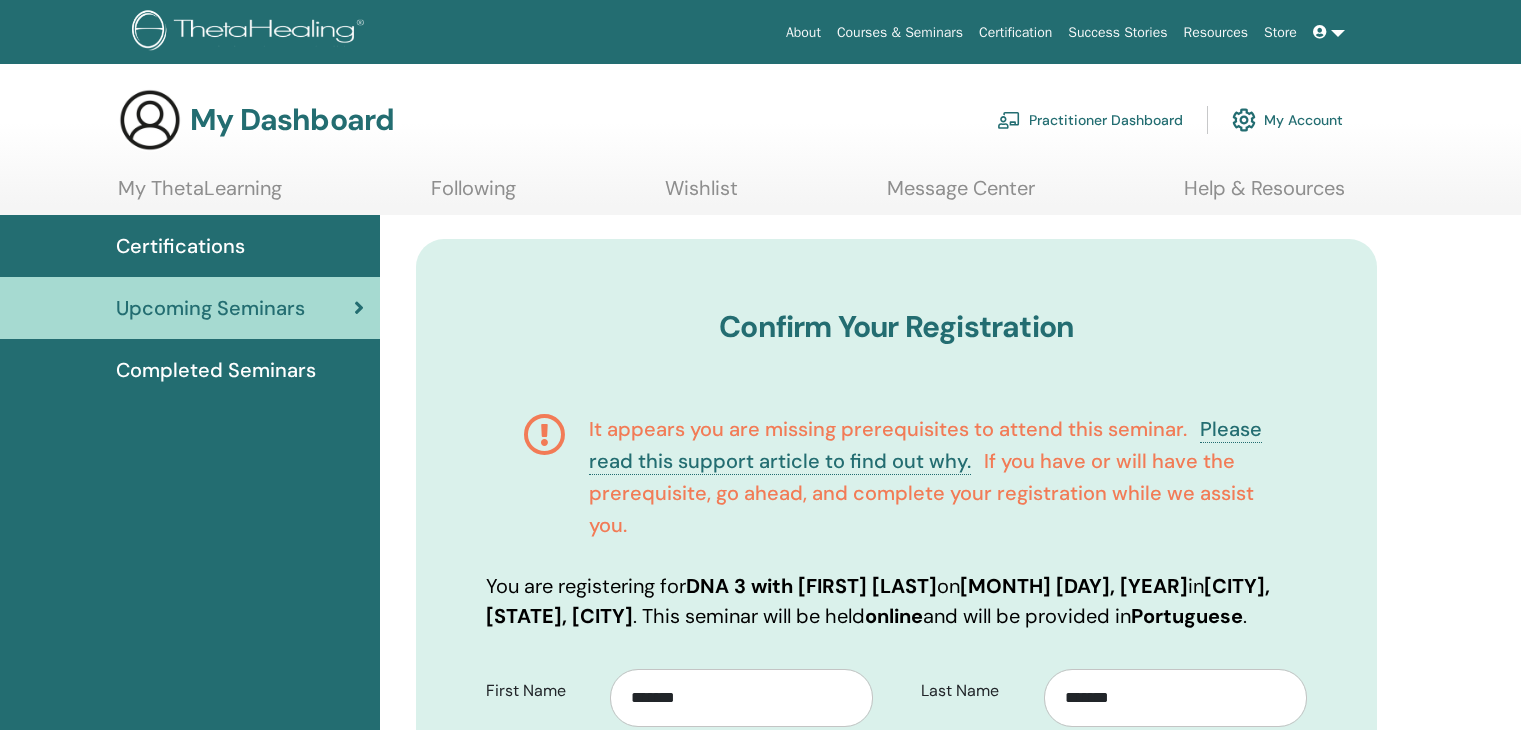 scroll, scrollTop: 0, scrollLeft: 0, axis: both 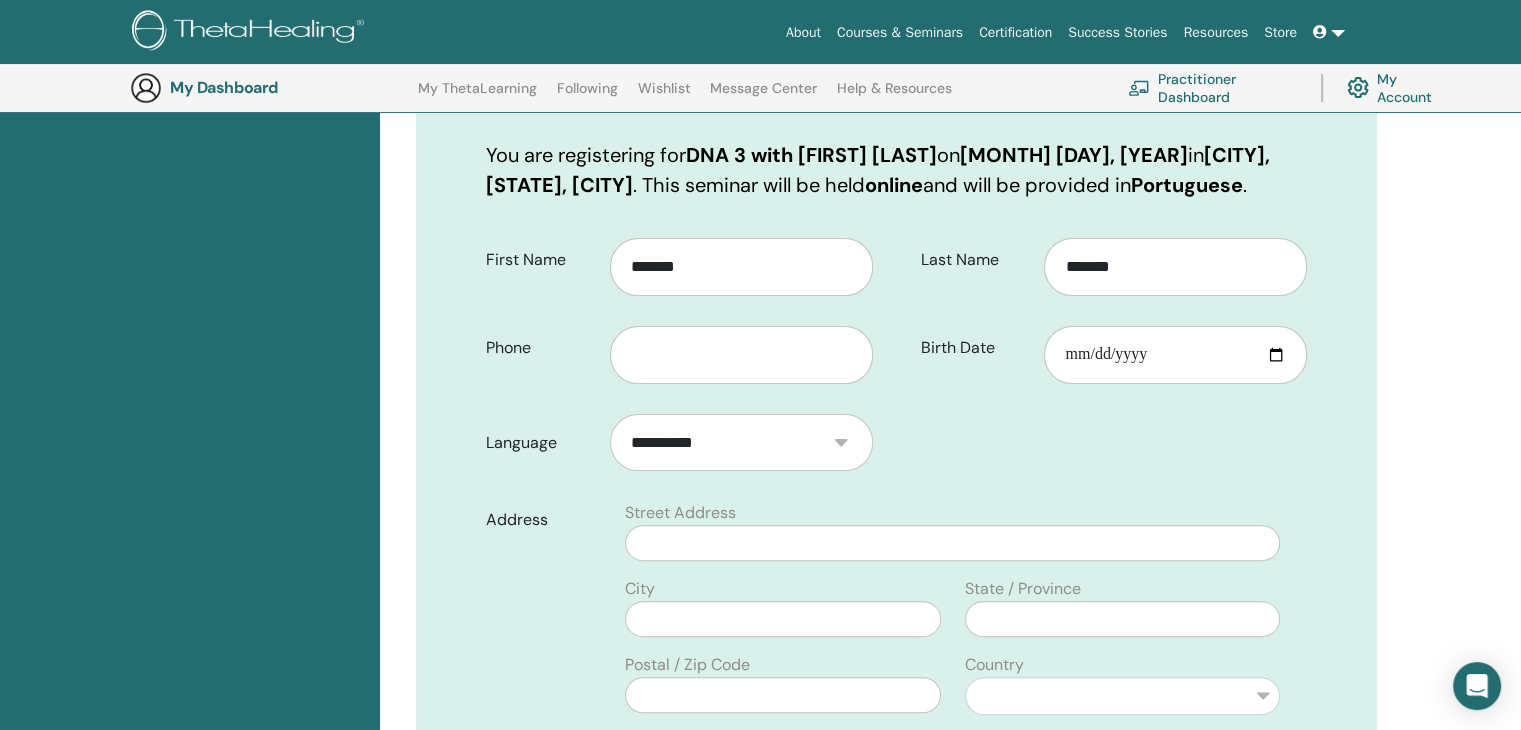 drag, startPoint x: 1528, startPoint y: 153, endPoint x: 1530, endPoint y: 261, distance: 108.01852 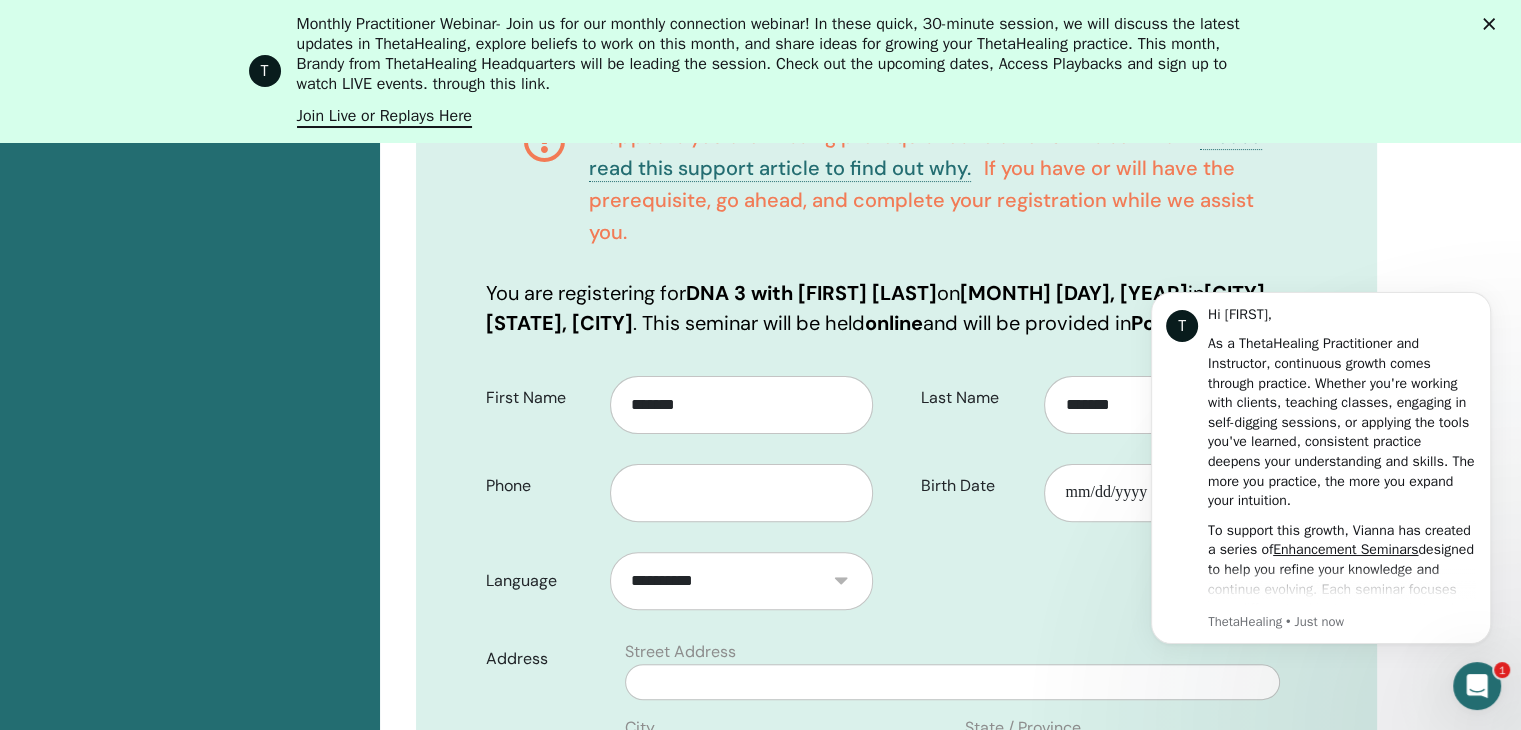 scroll, scrollTop: 0, scrollLeft: 0, axis: both 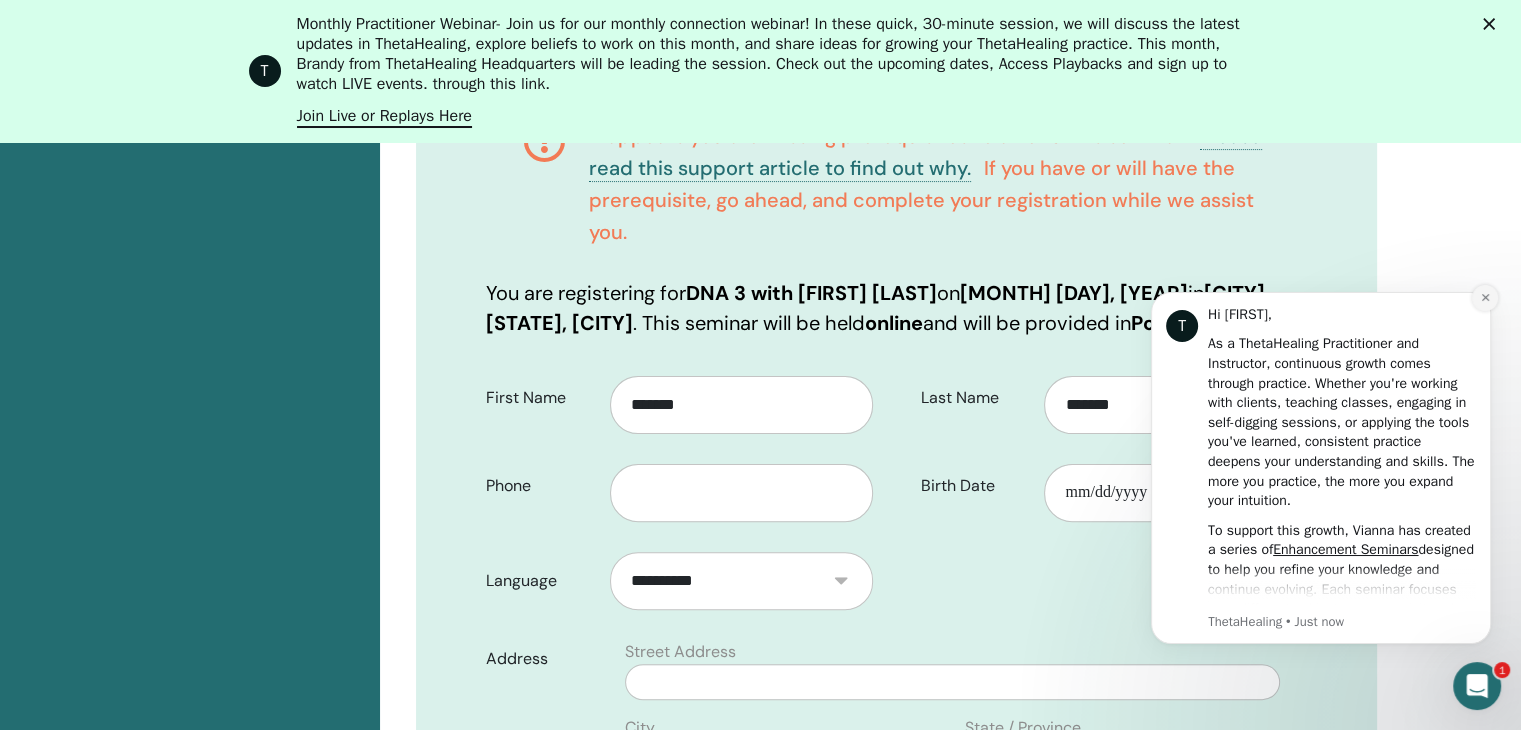 click 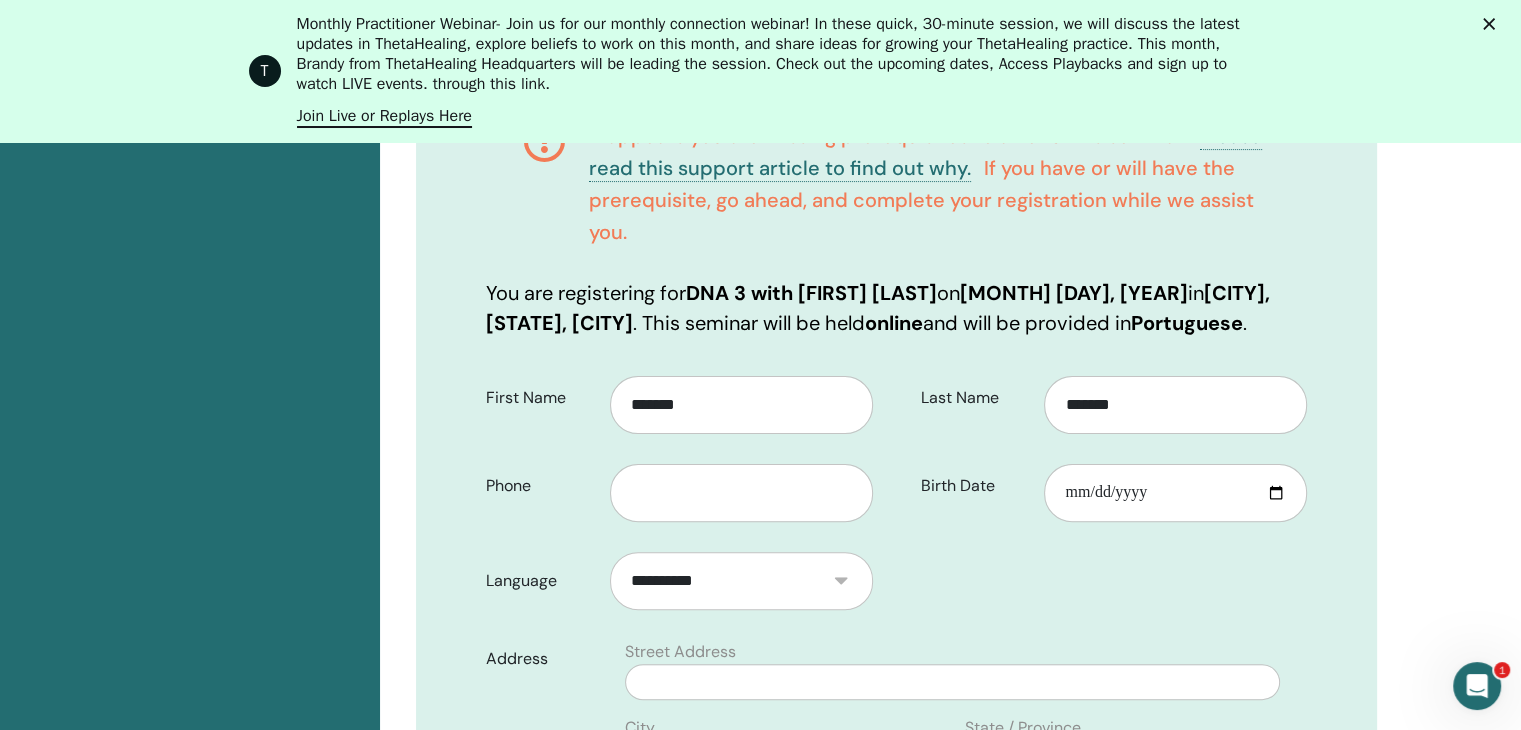 click 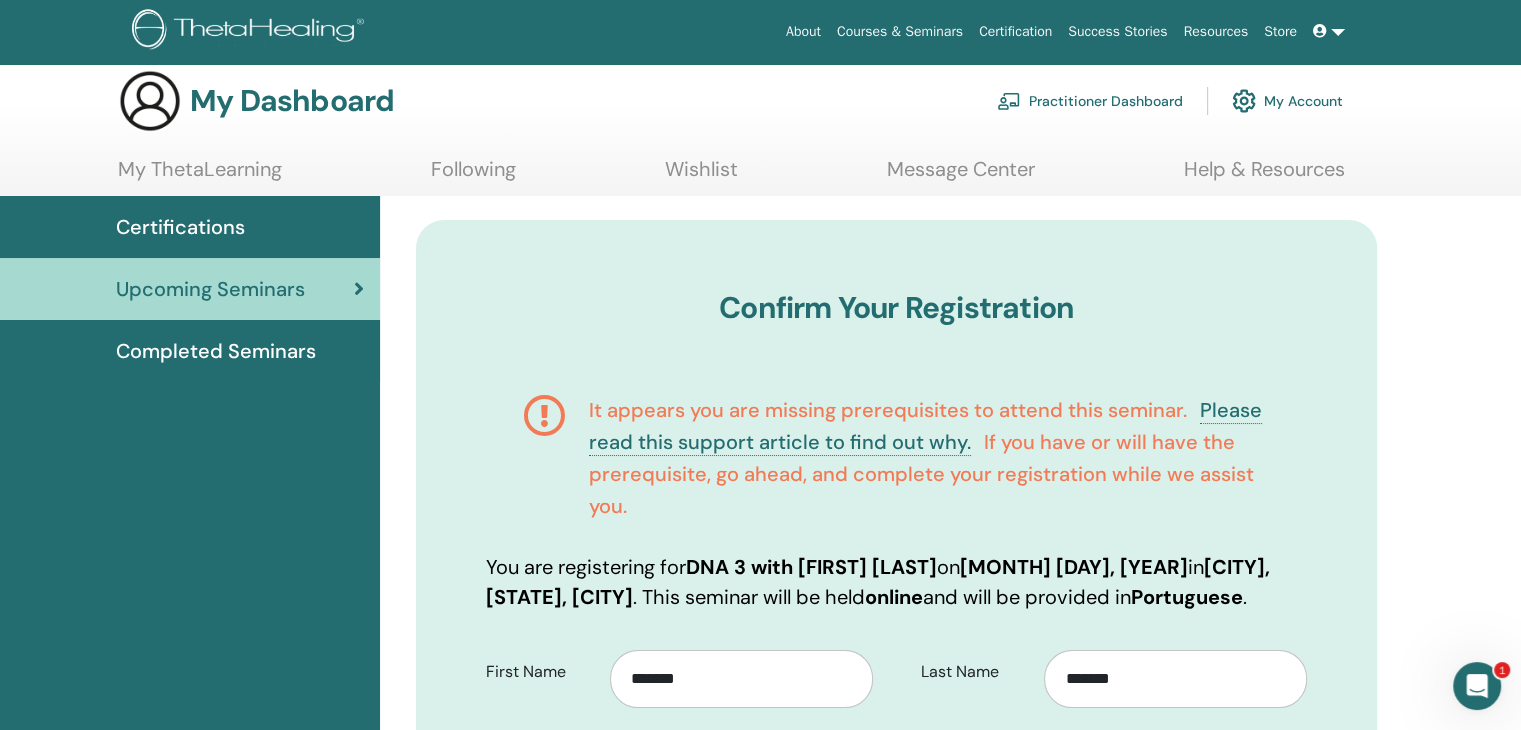 scroll, scrollTop: 0, scrollLeft: 0, axis: both 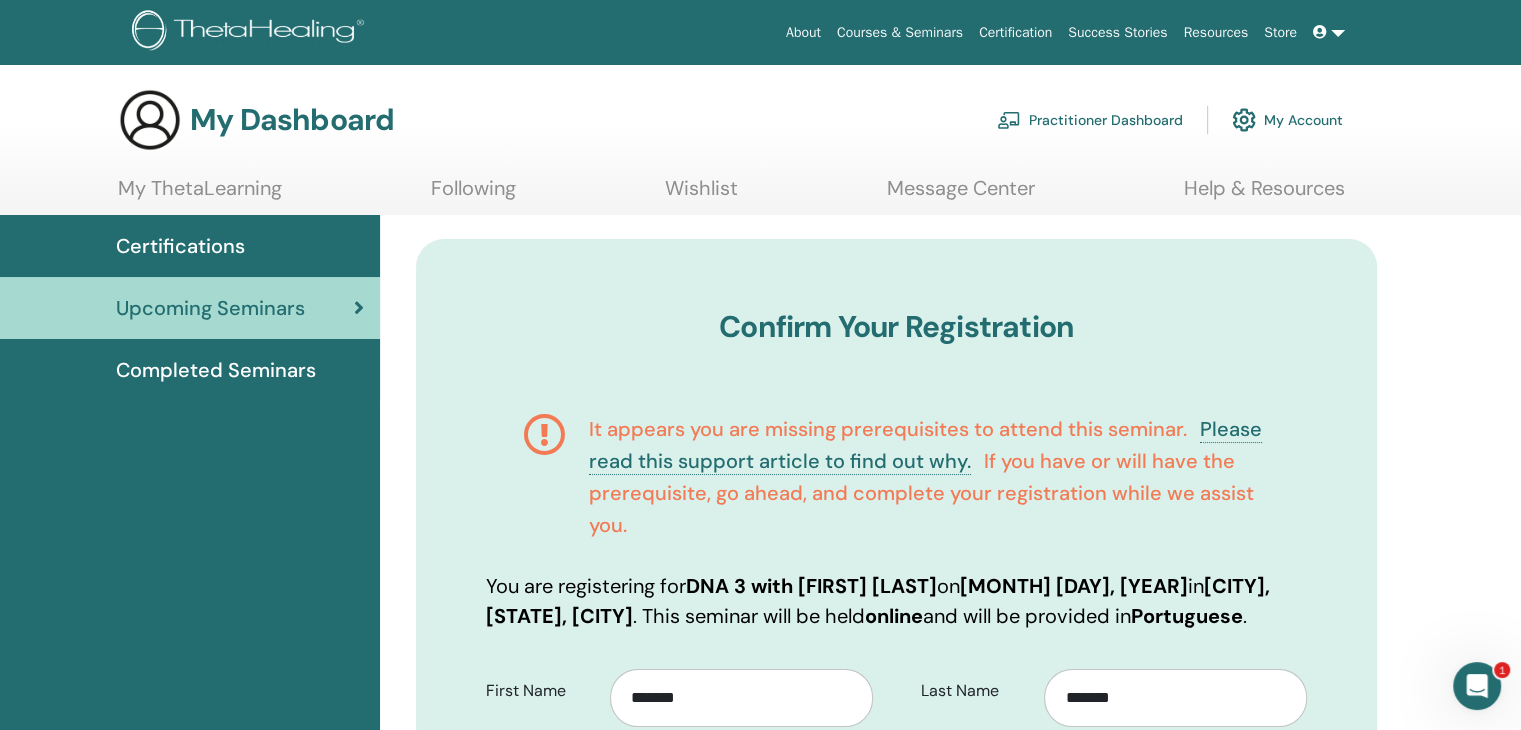 click on "My Account" at bounding box center (1287, 120) 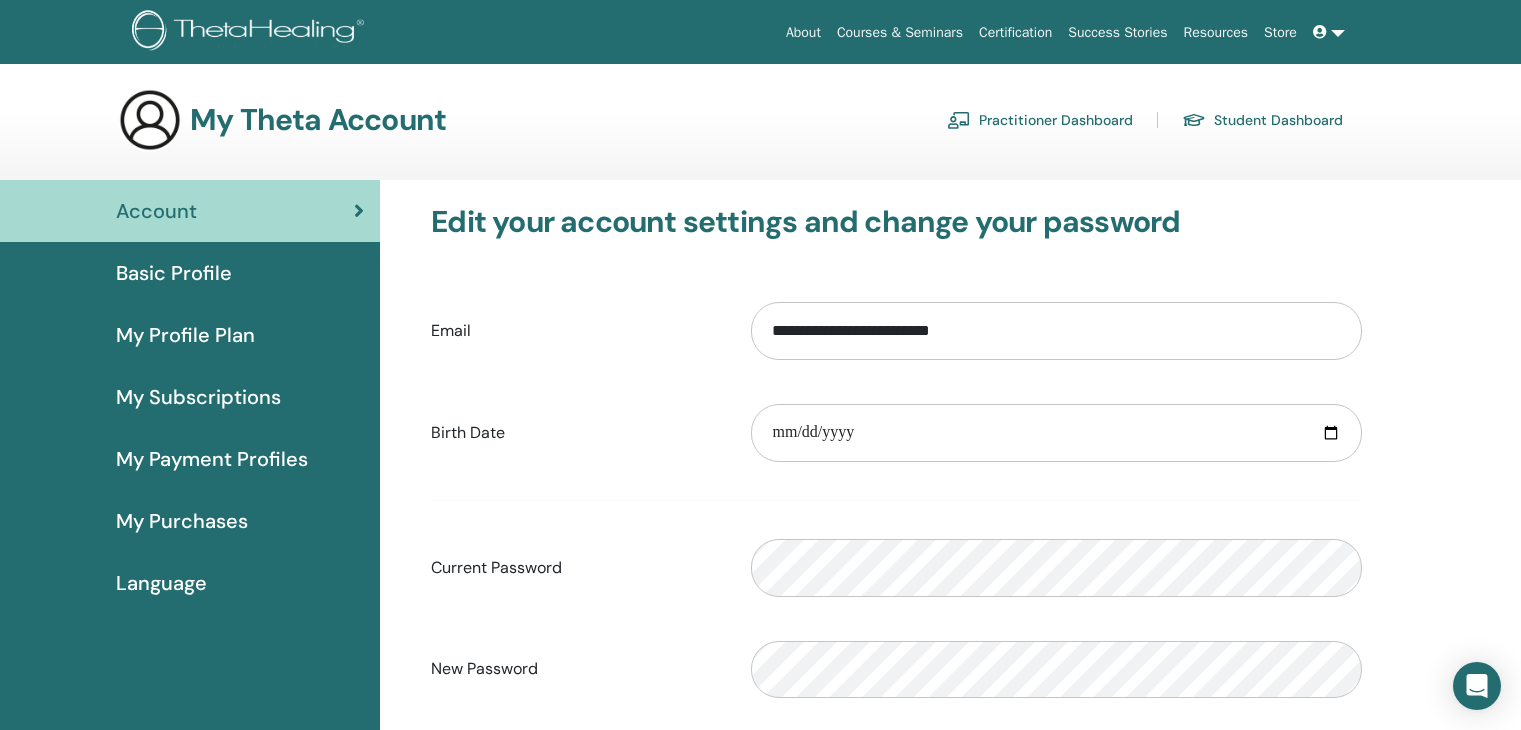 scroll, scrollTop: 0, scrollLeft: 0, axis: both 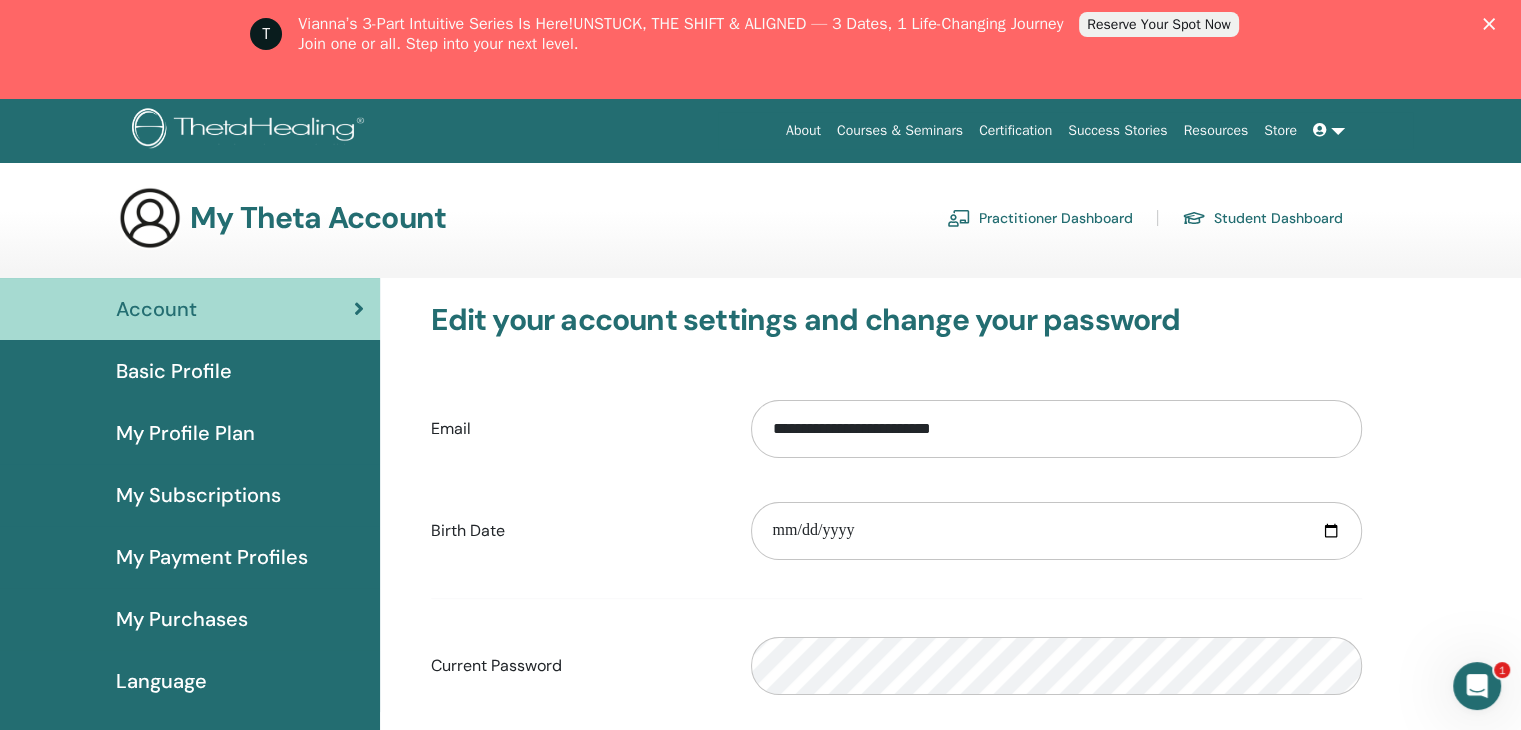 click at bounding box center (1322, 130) 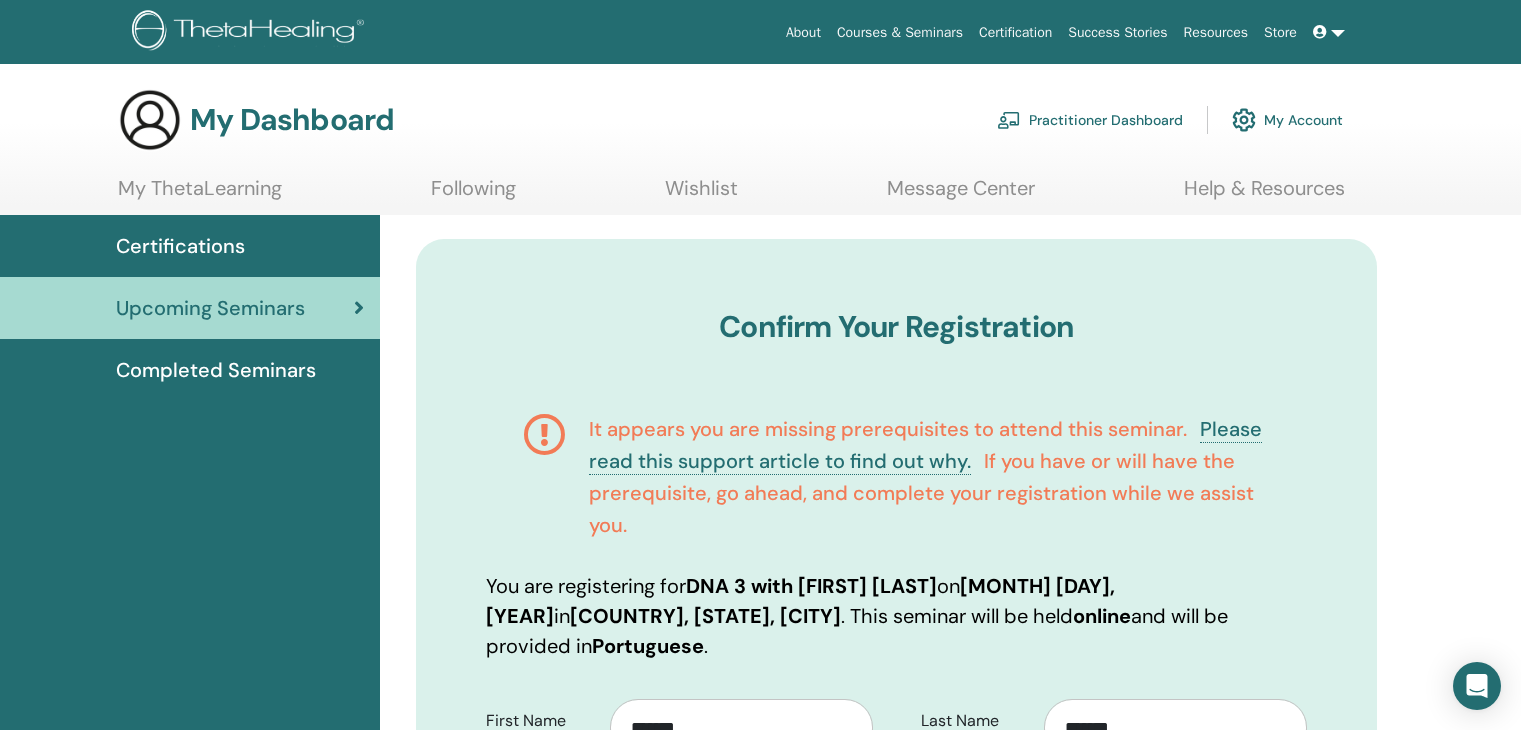 scroll, scrollTop: 0, scrollLeft: 0, axis: both 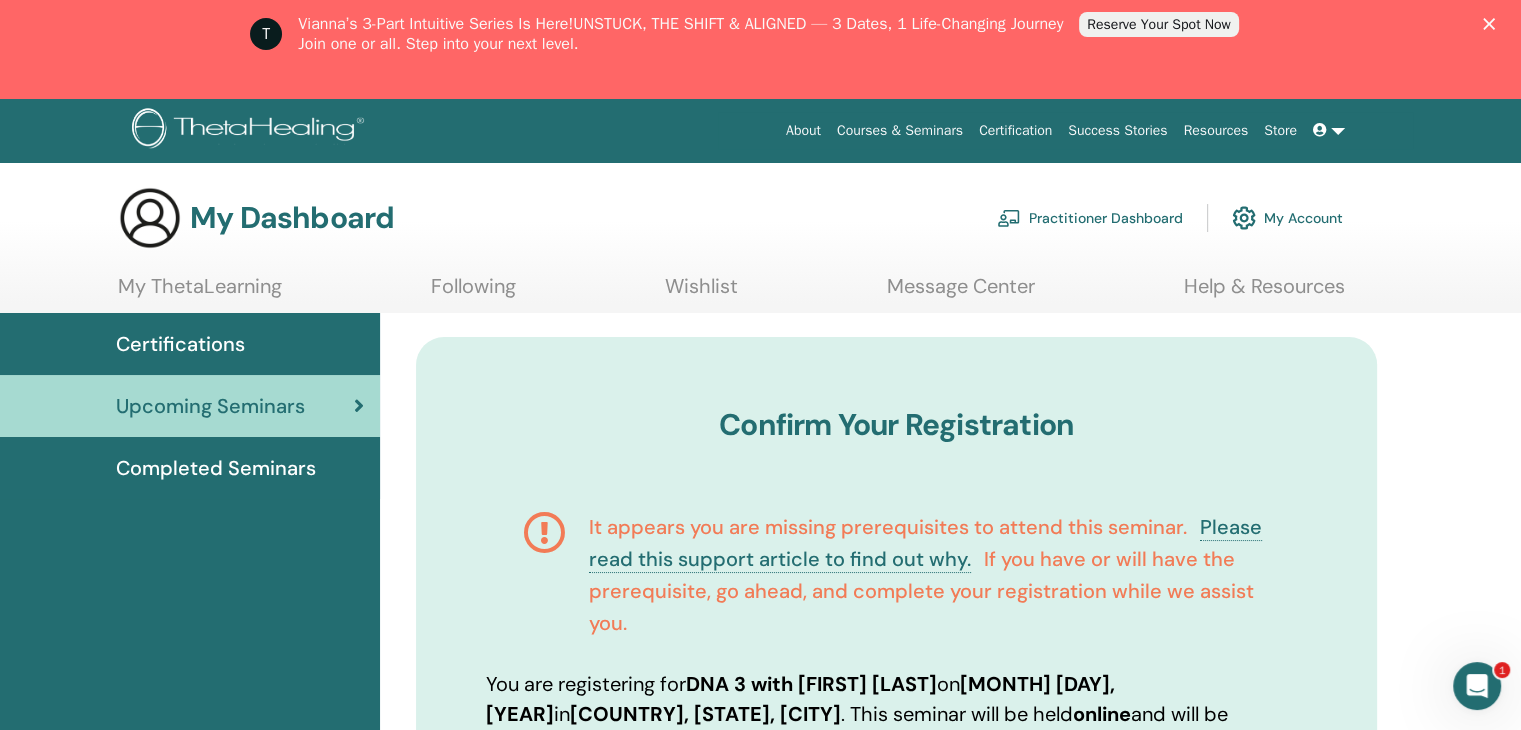 click 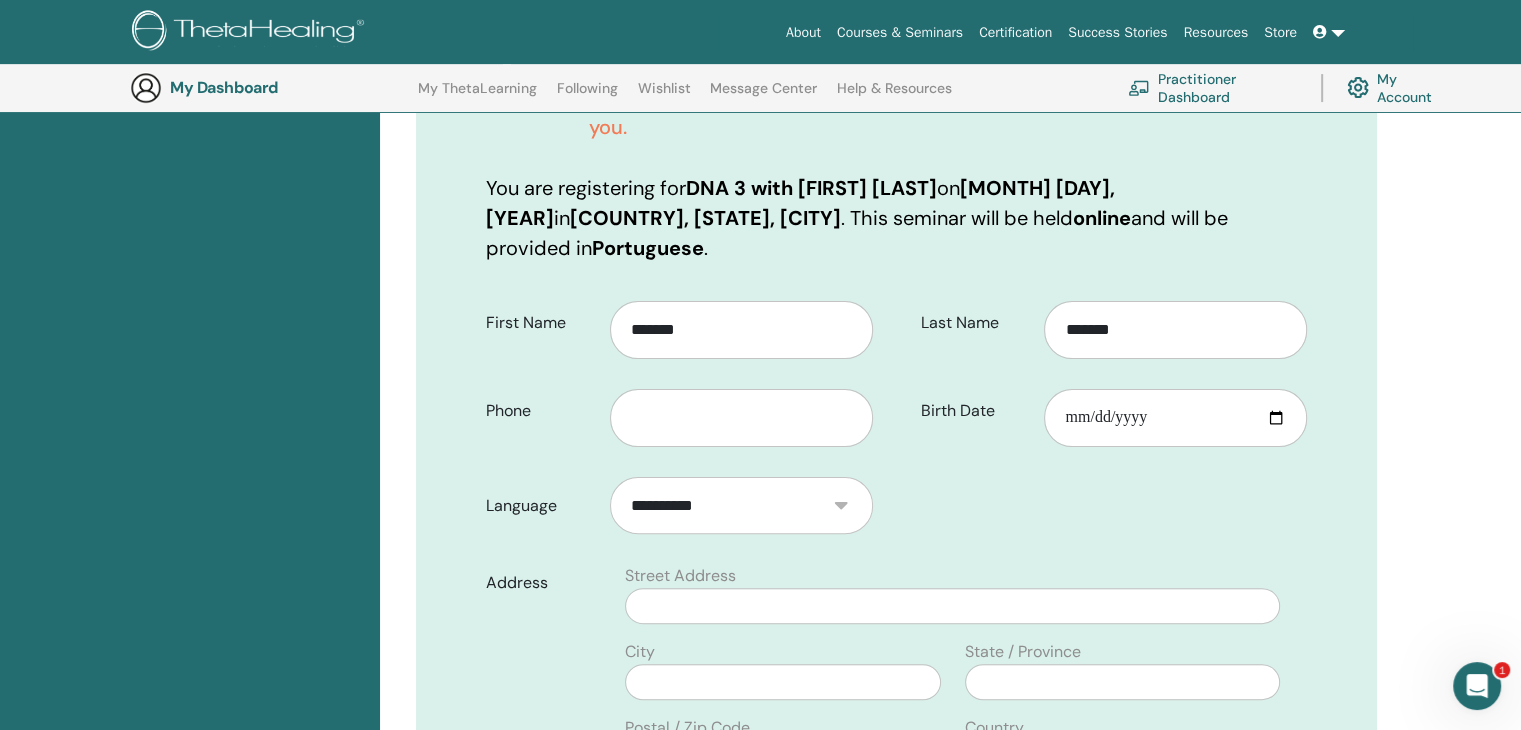 scroll, scrollTop: 452, scrollLeft: 0, axis: vertical 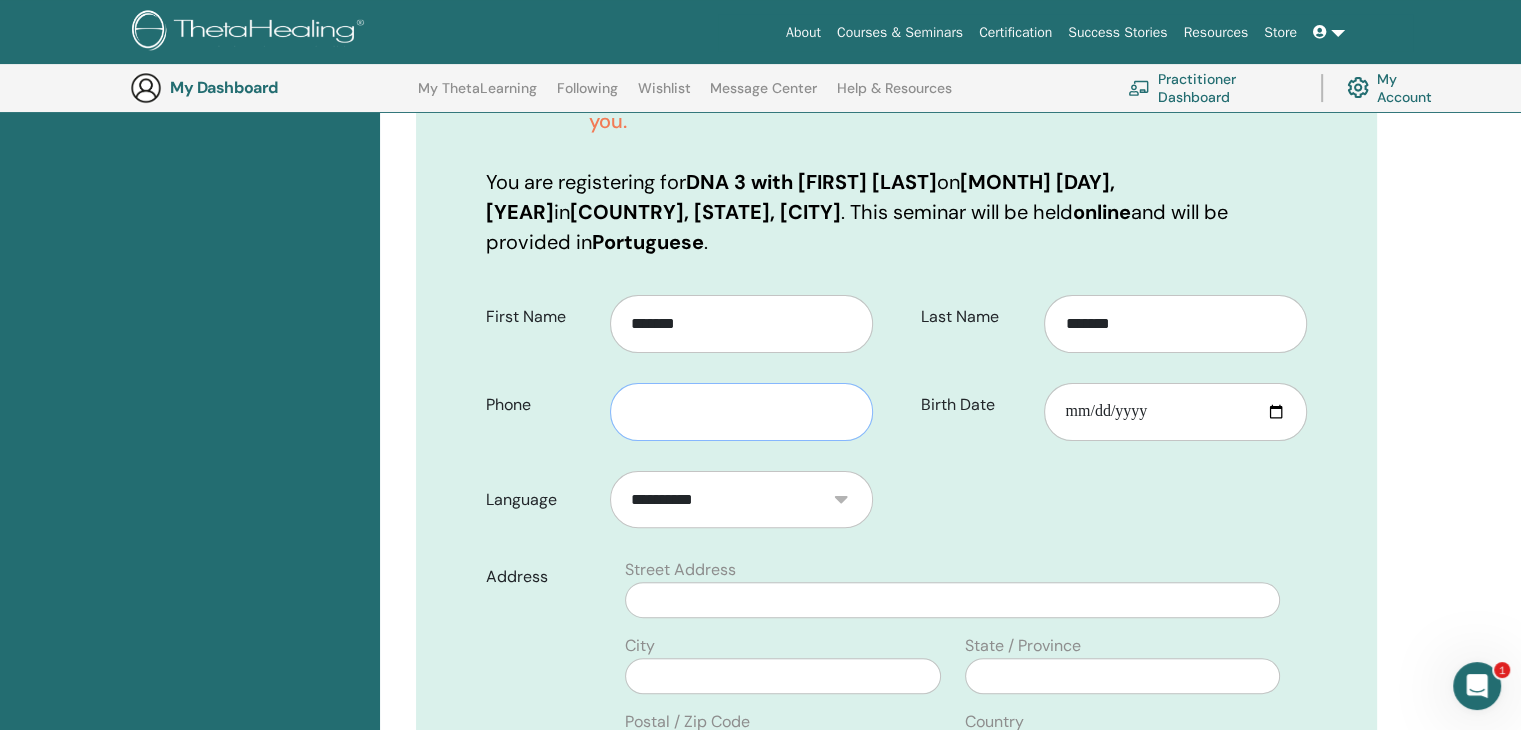 click at bounding box center [741, 412] 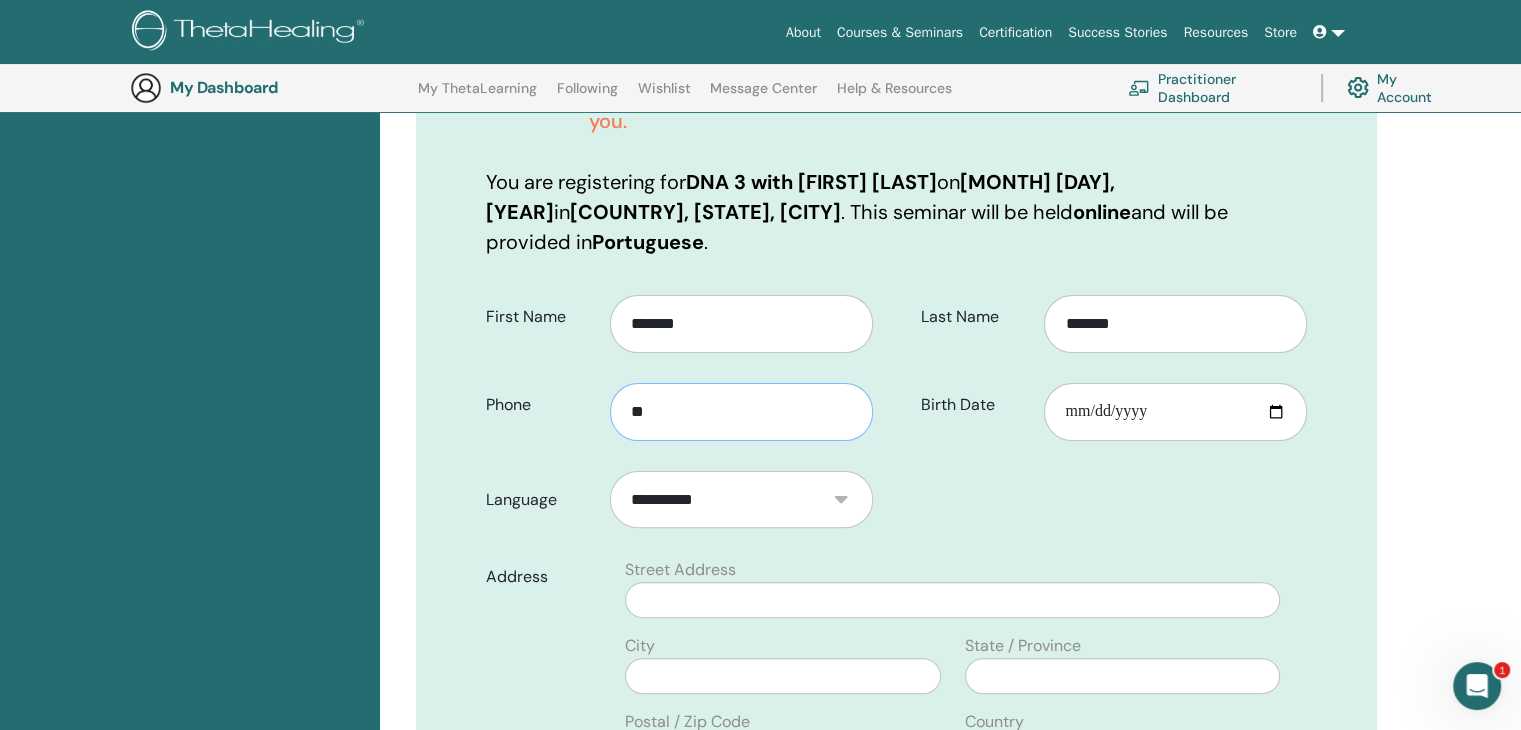 type on "**********" 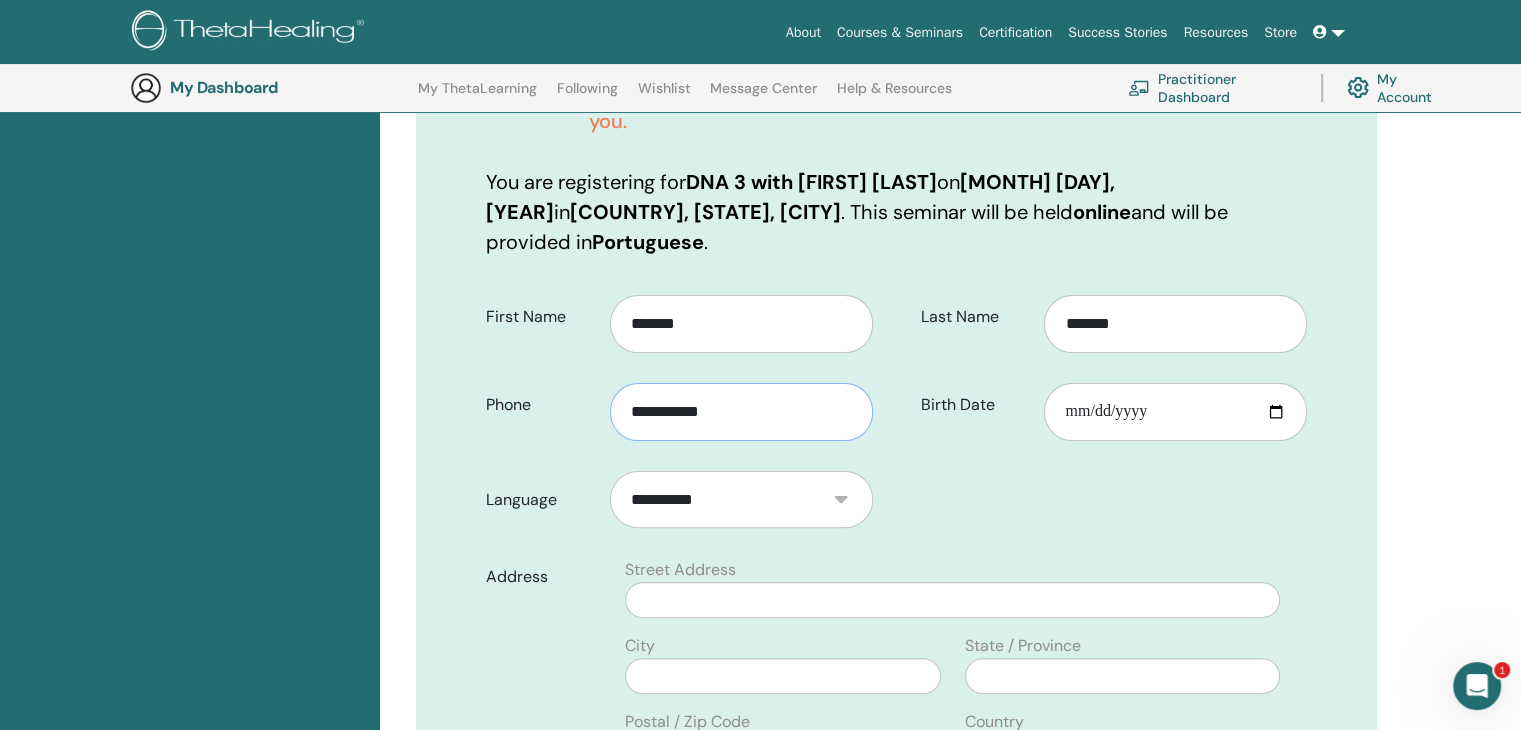 type on "**********" 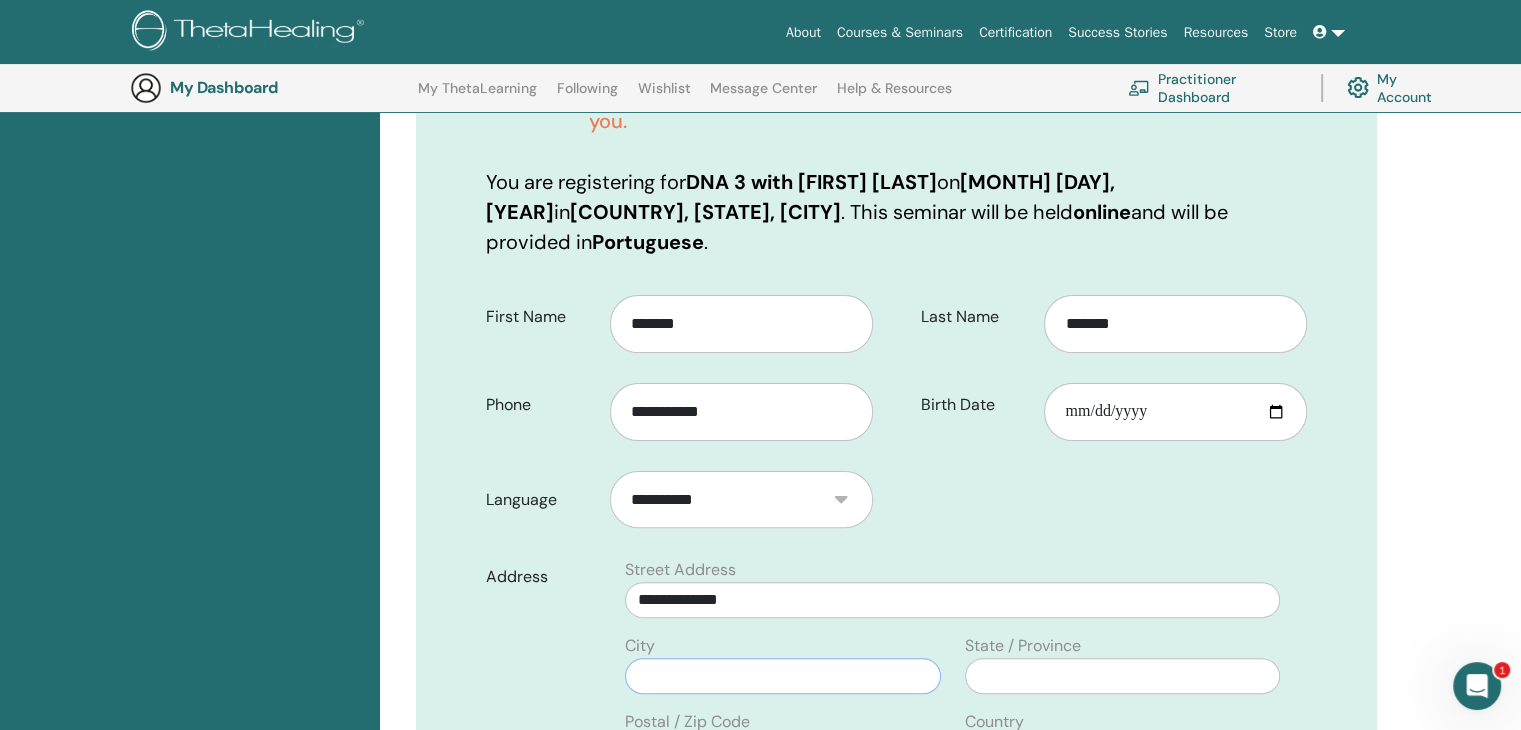 type on "*********" 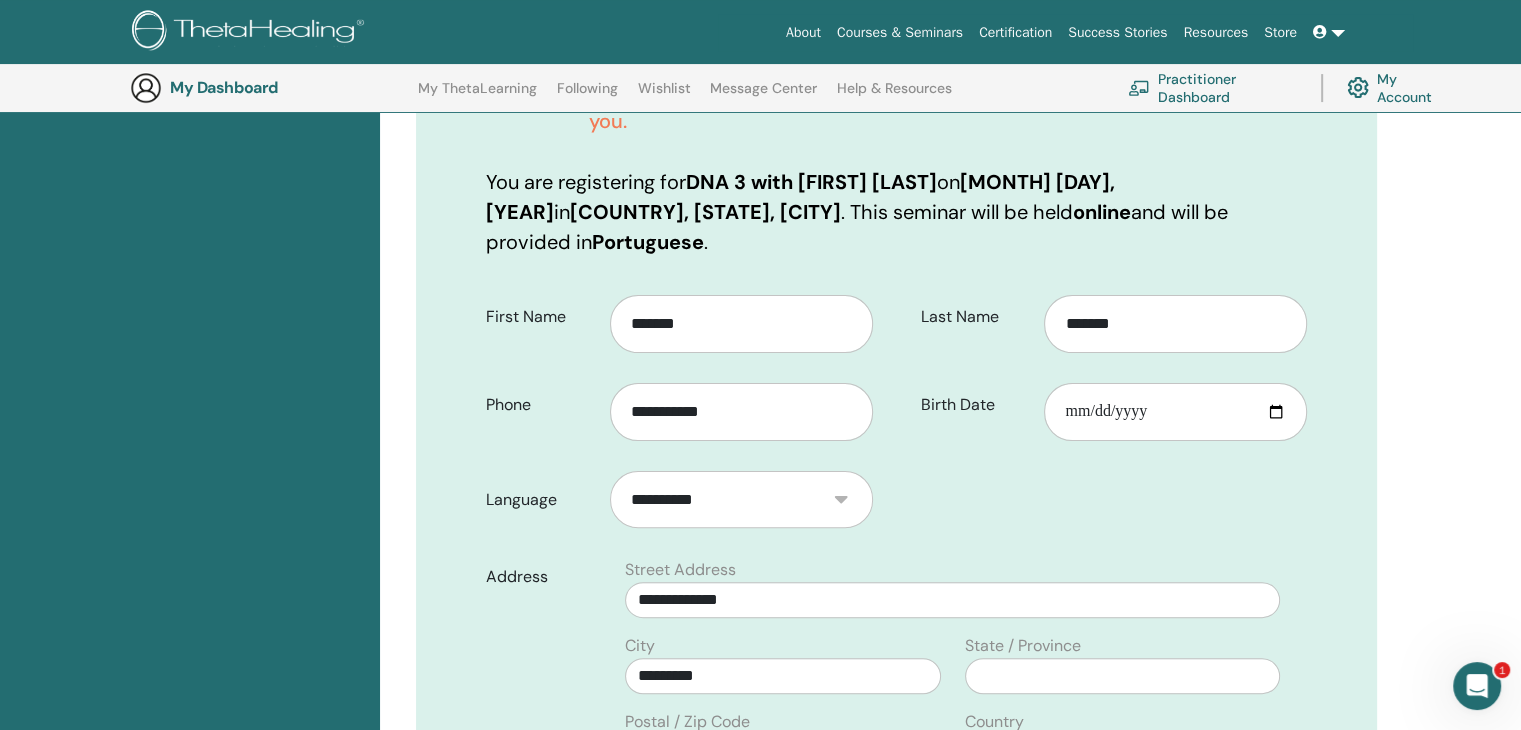 type on "*********" 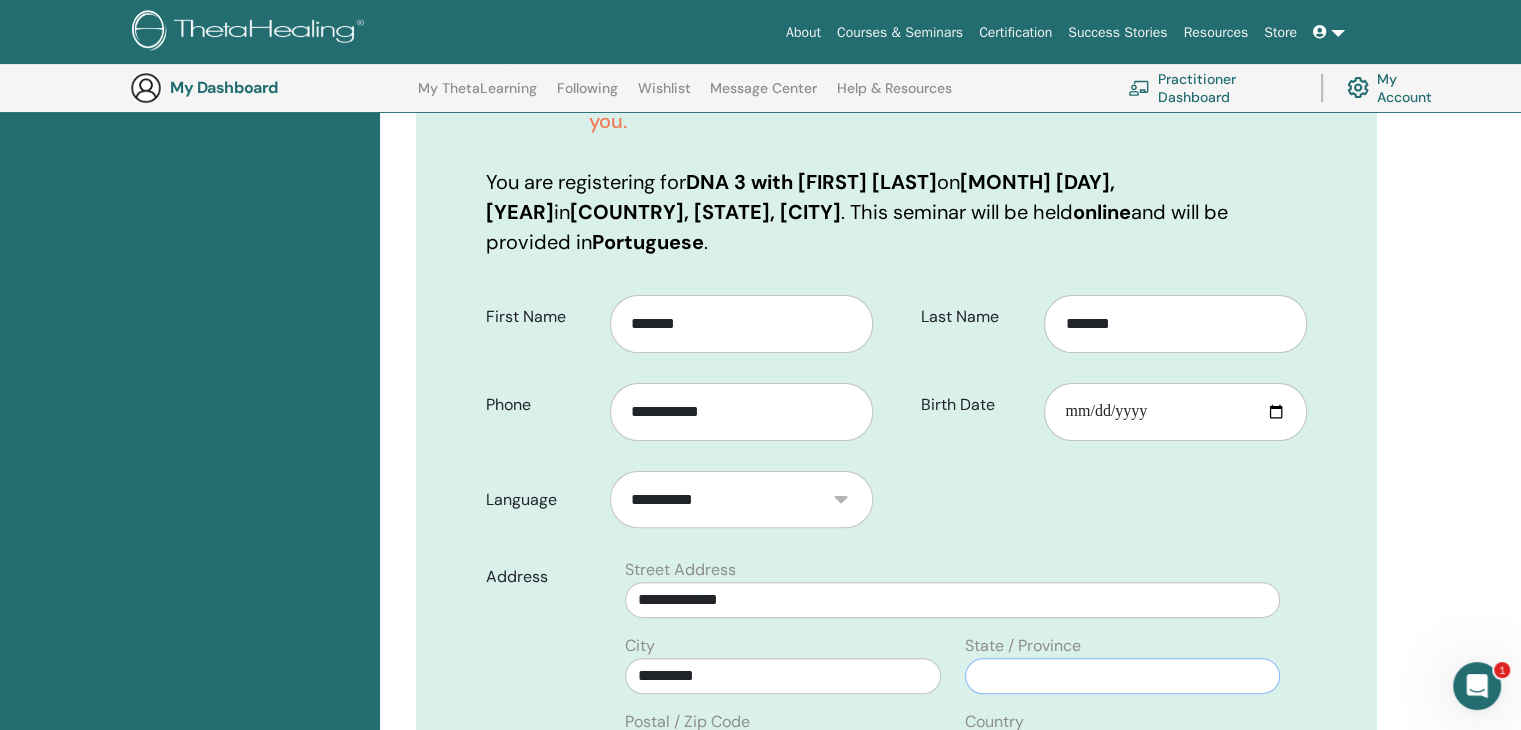 type on "**" 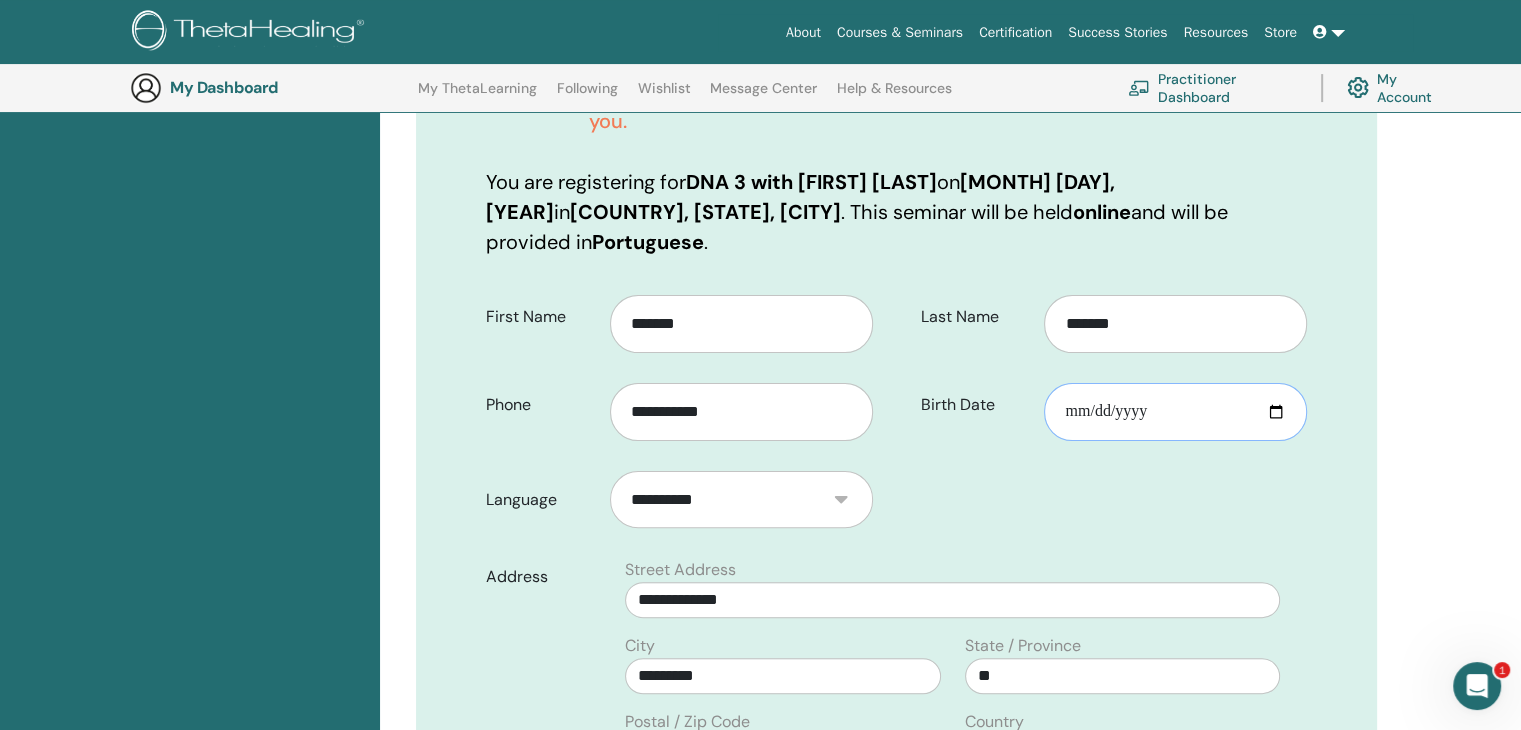 click on "Birth Date" at bounding box center (1175, 412) 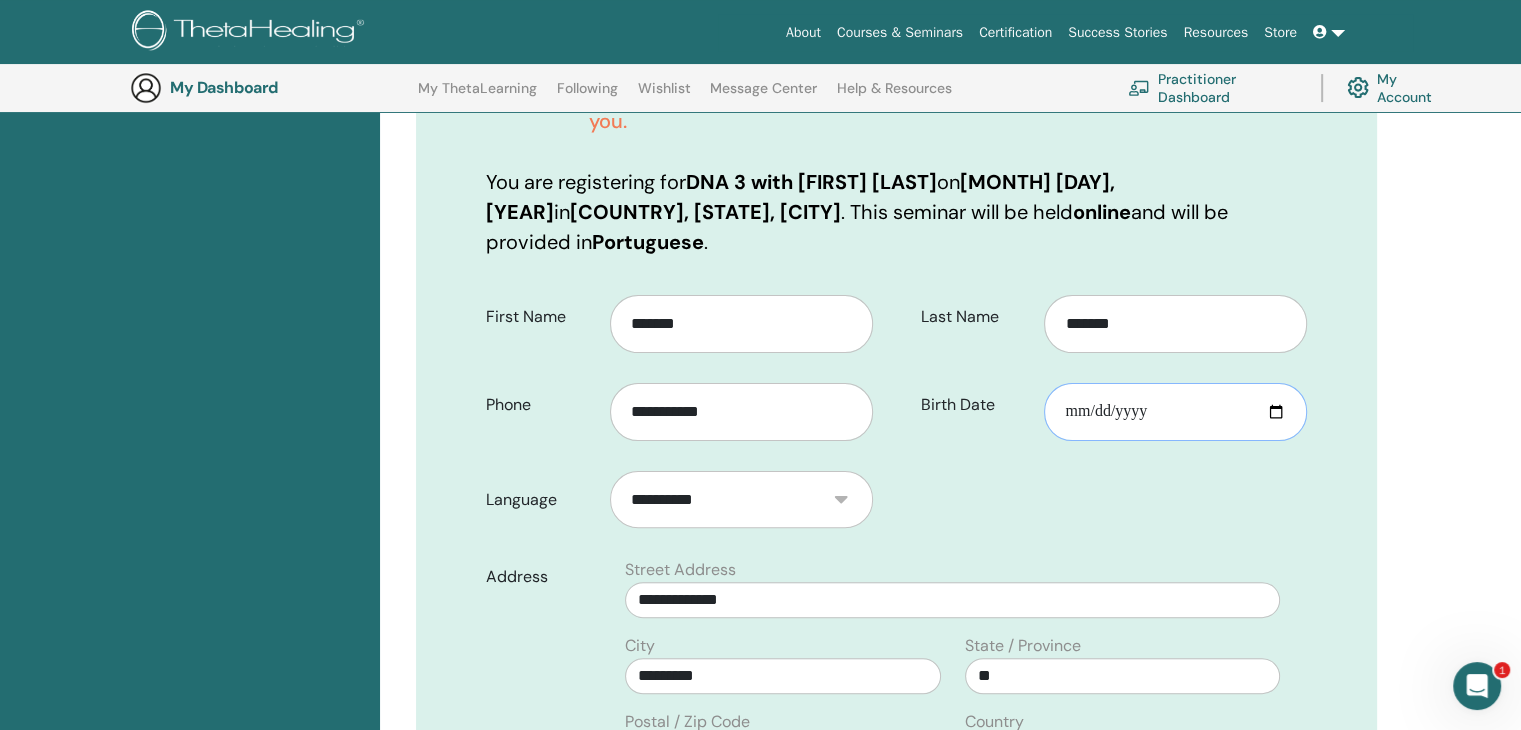 click on "Birth Date" at bounding box center (1175, 412) 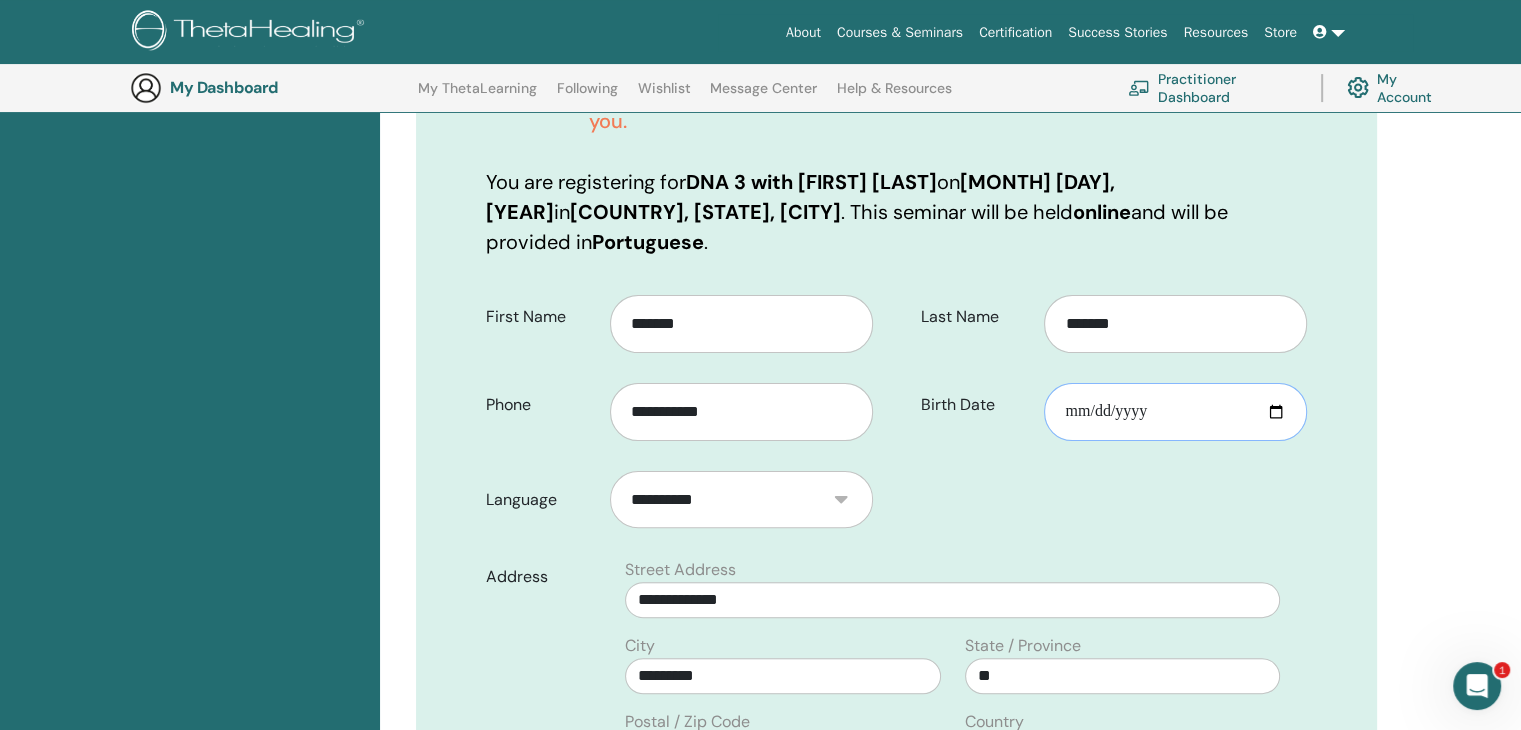 click on "Birth Date" at bounding box center [1175, 412] 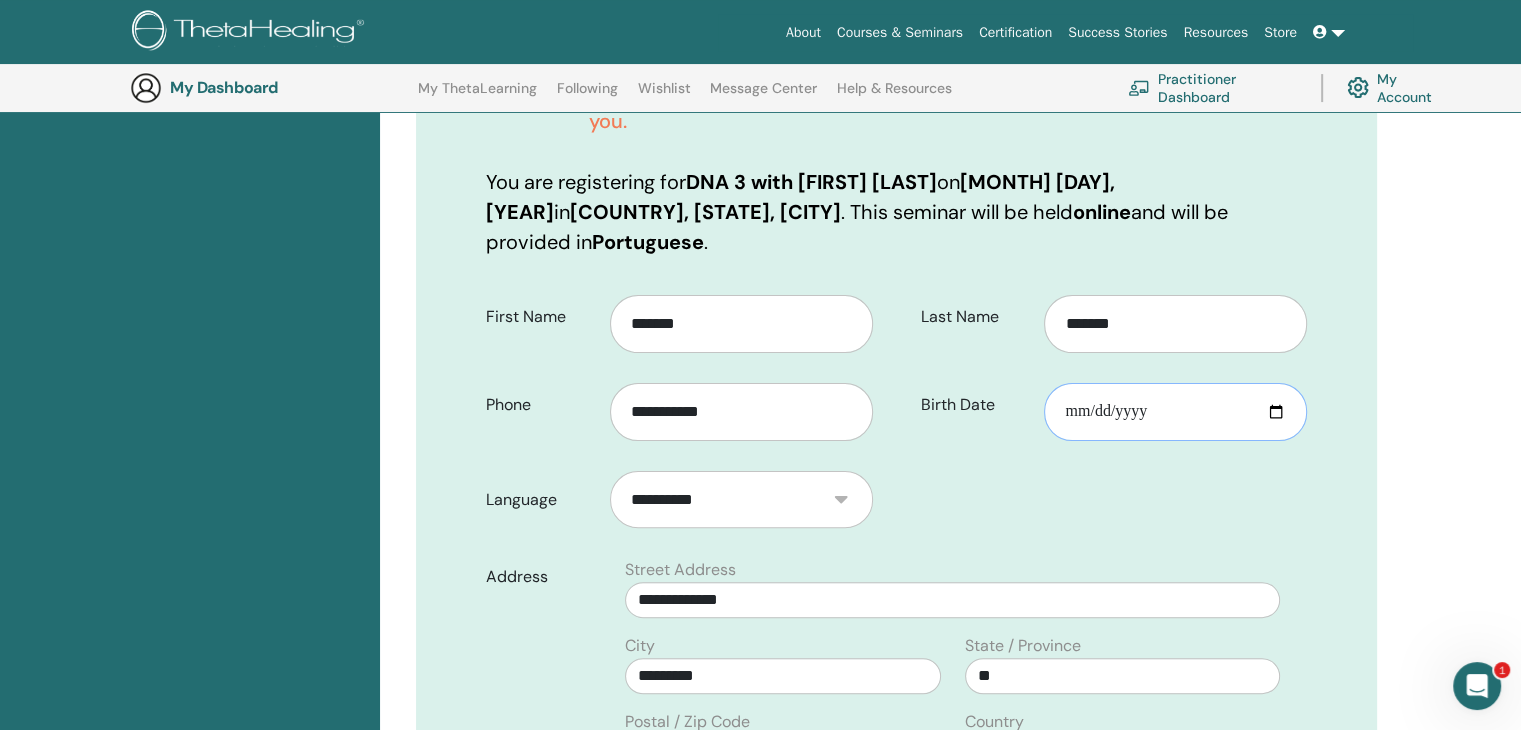 click on "Birth Date" at bounding box center [1175, 412] 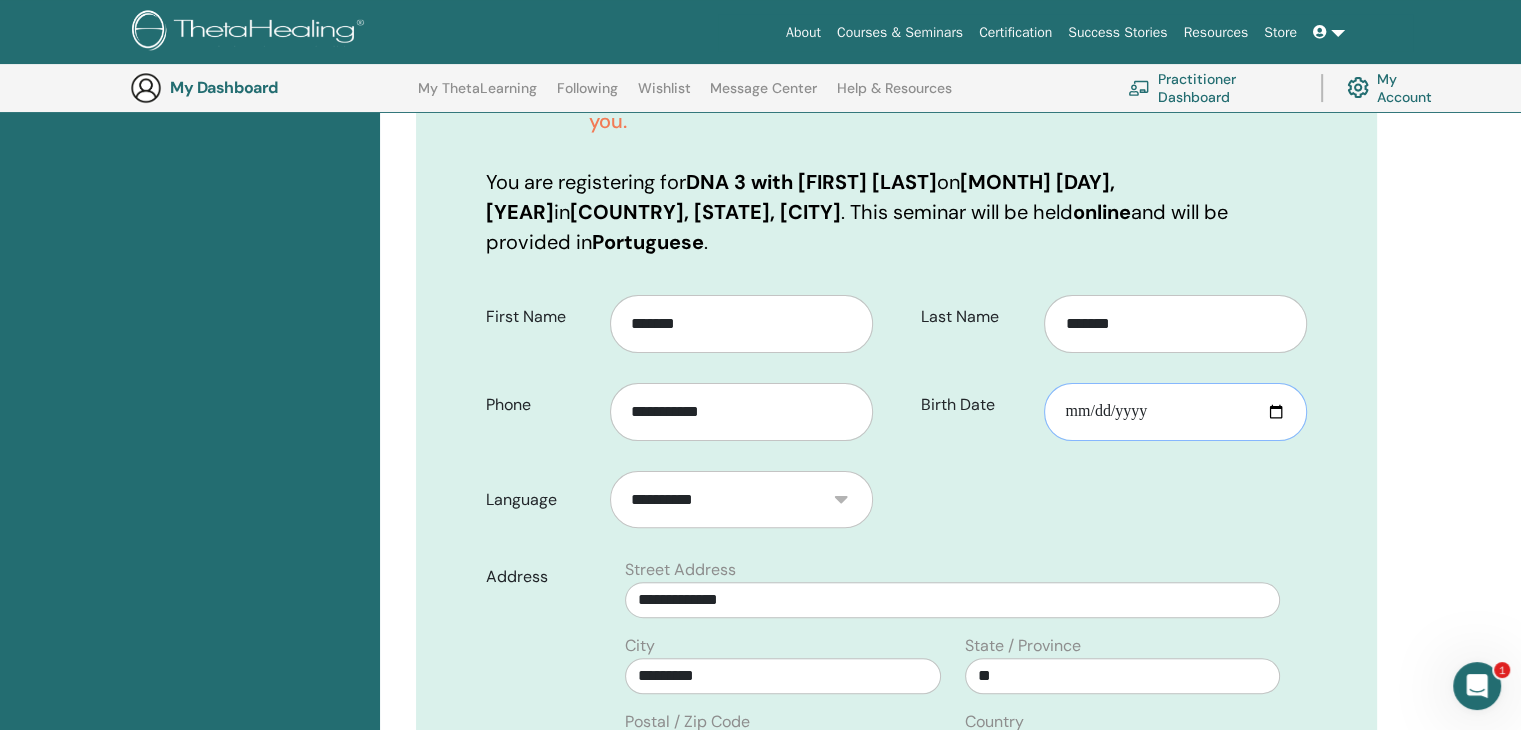 type on "**********" 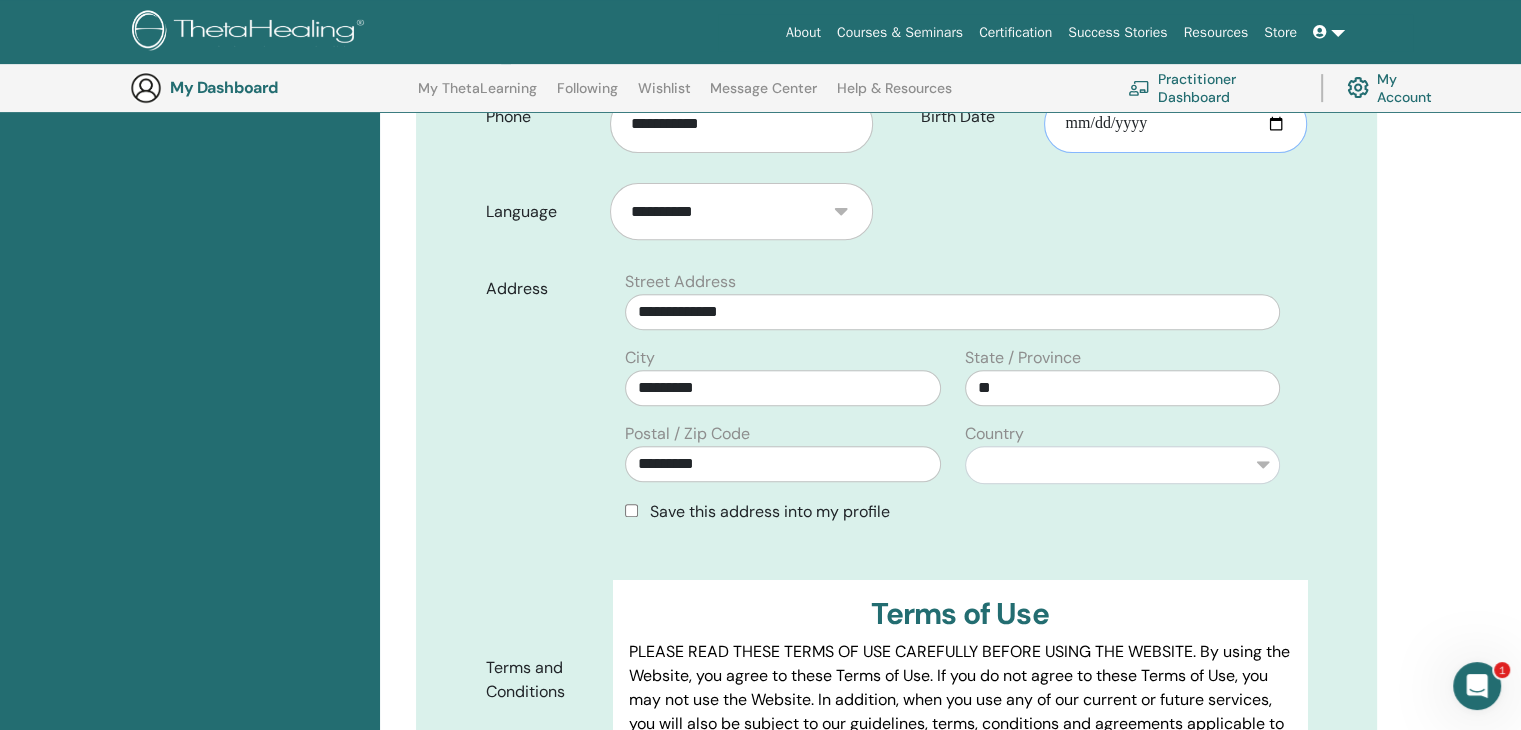 scroll, scrollTop: 748, scrollLeft: 0, axis: vertical 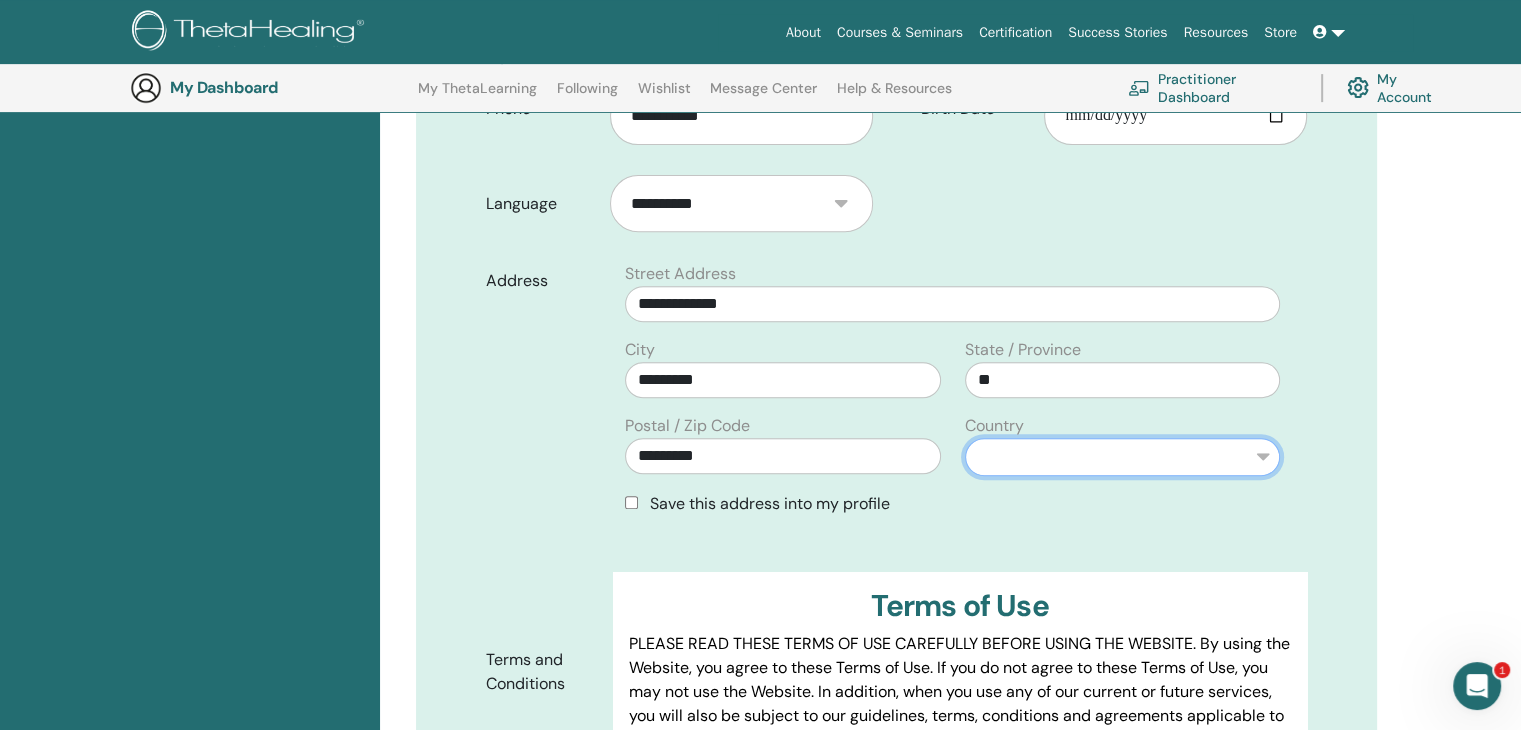 click on "**********" at bounding box center (1122, 457) 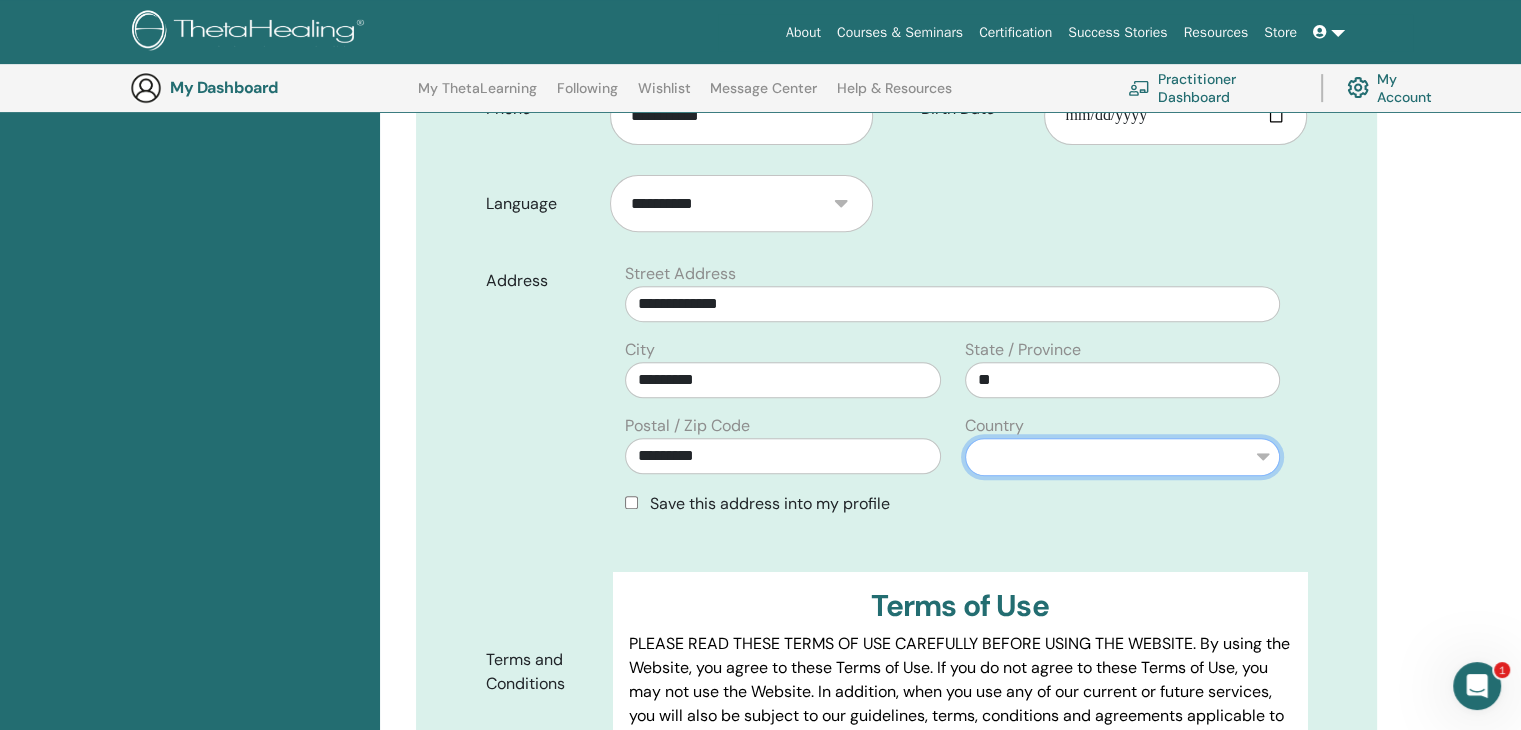 select on "**" 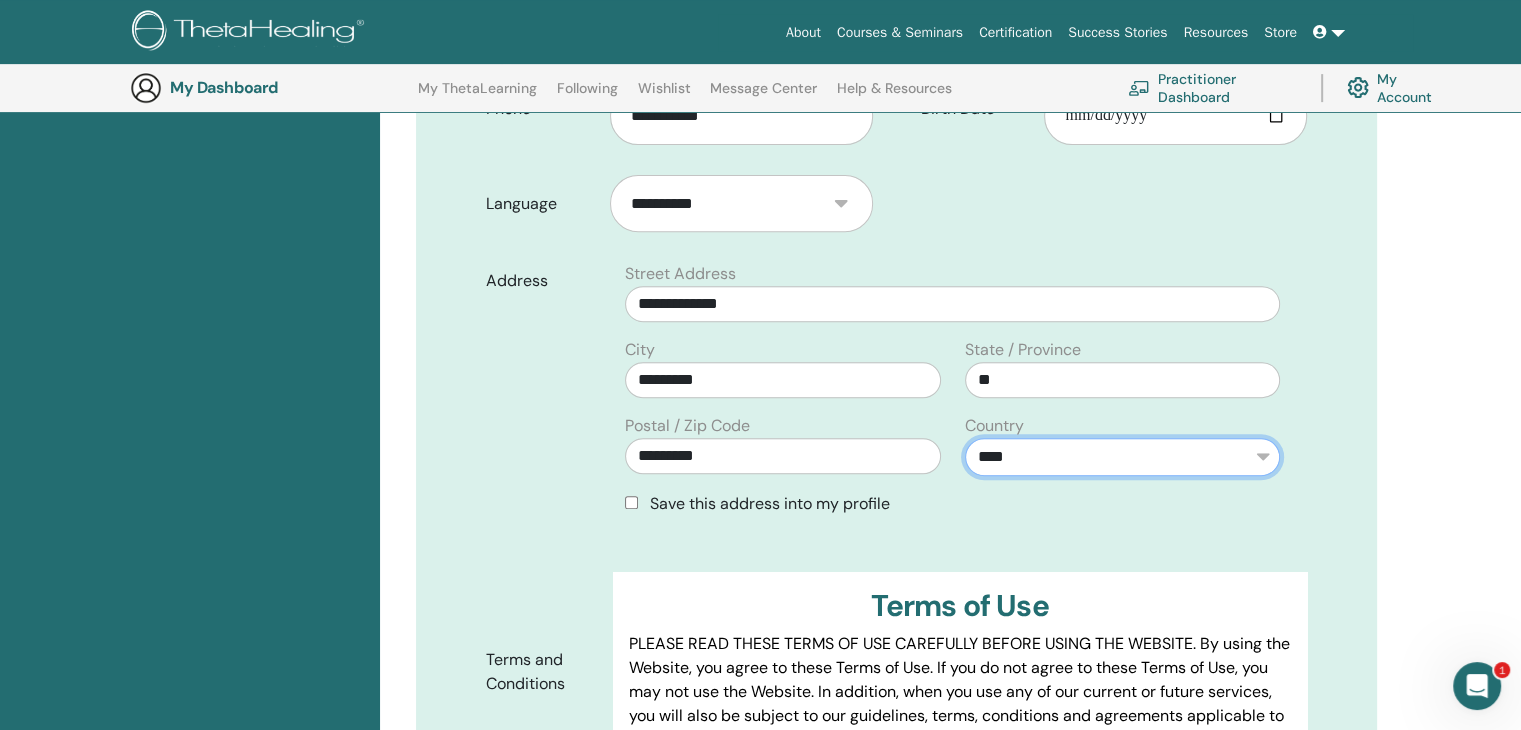 click on "**********" at bounding box center [1122, 457] 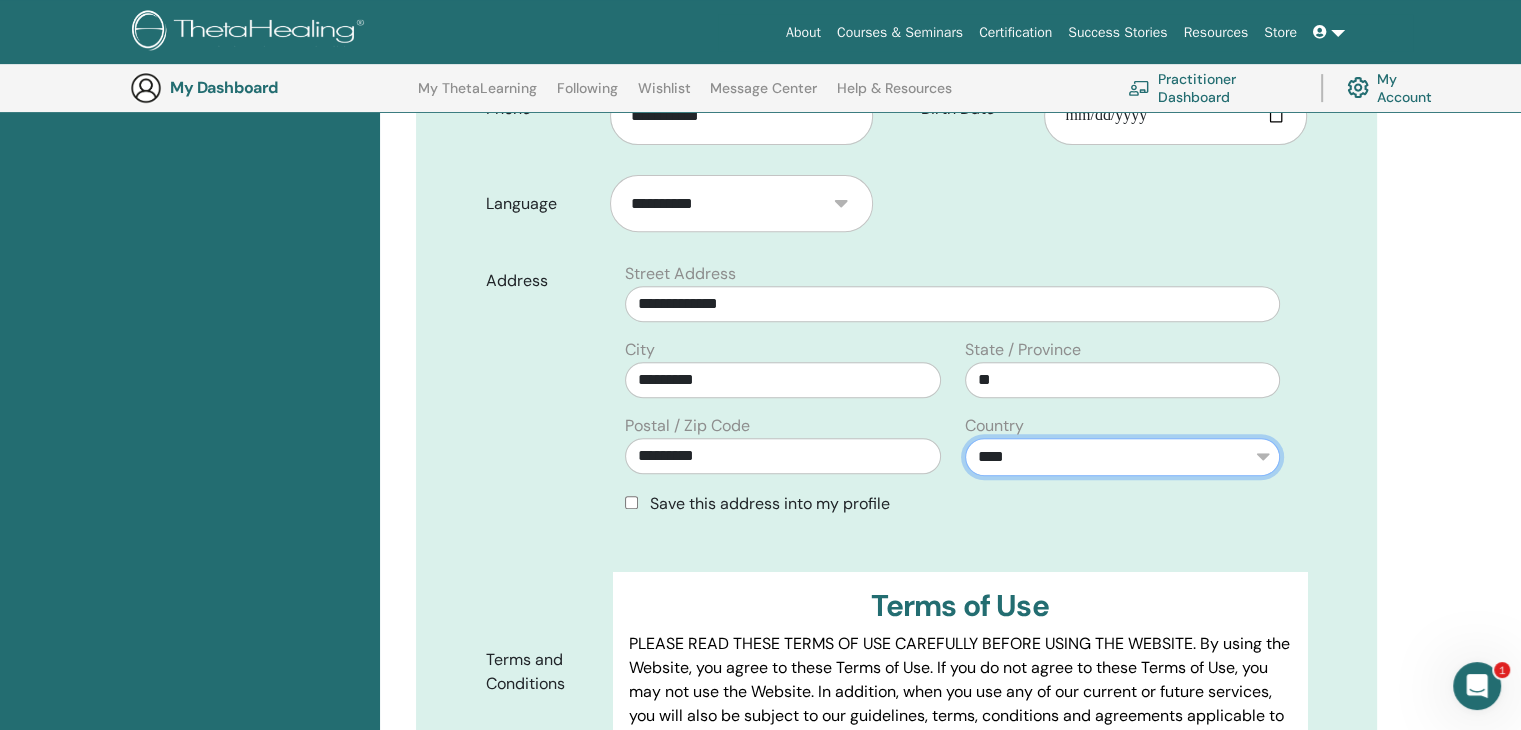 scroll, scrollTop: 860, scrollLeft: 0, axis: vertical 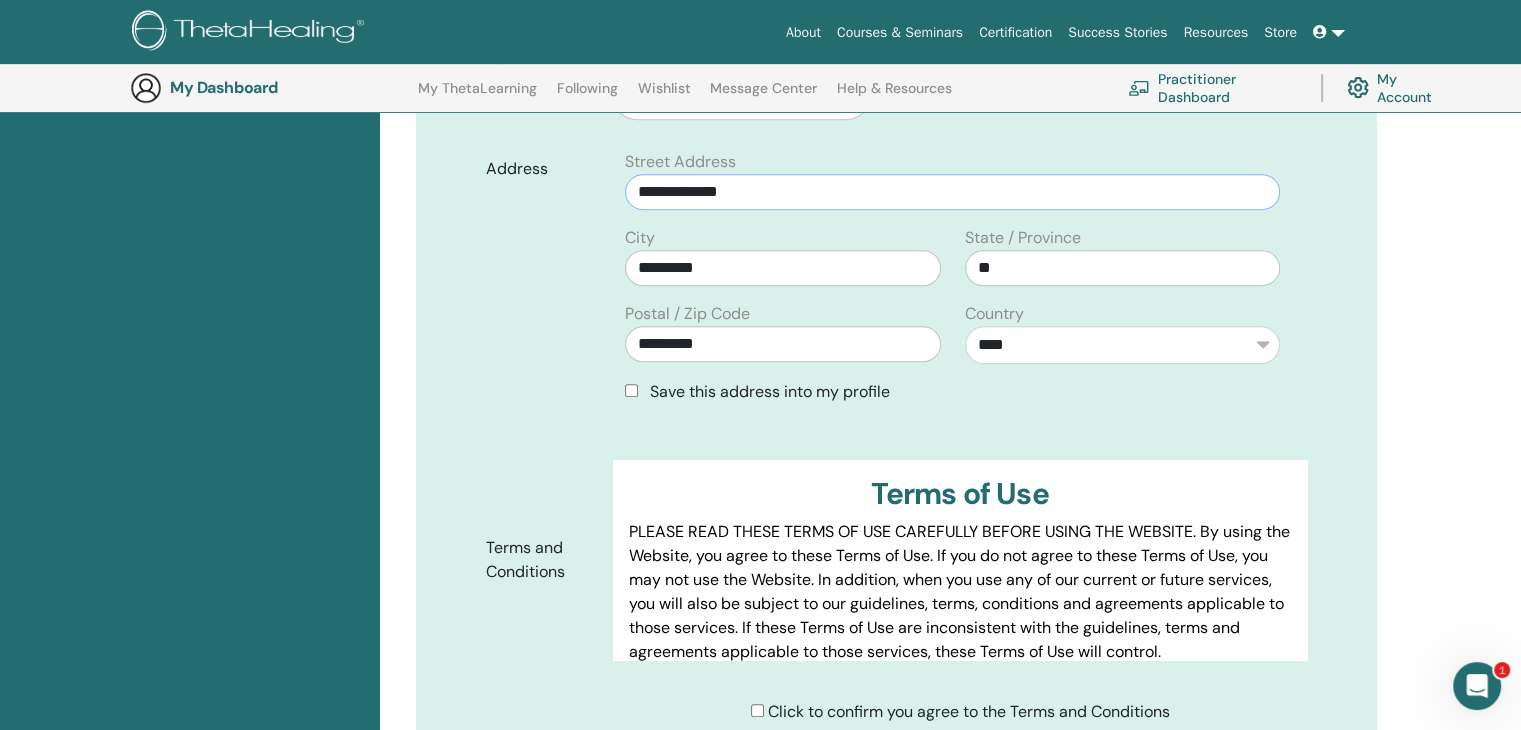 click on "**********" at bounding box center [952, 192] 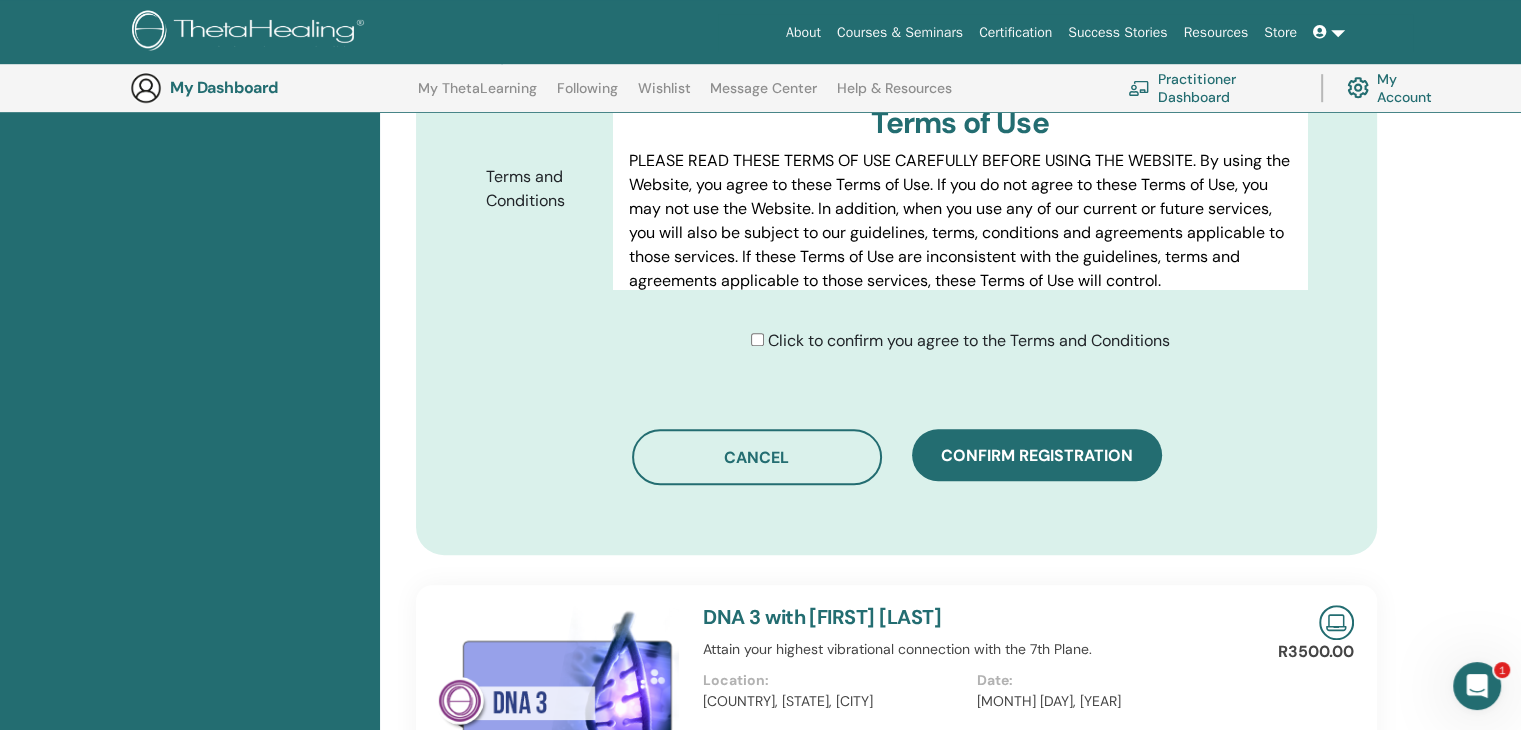 scroll, scrollTop: 1287, scrollLeft: 0, axis: vertical 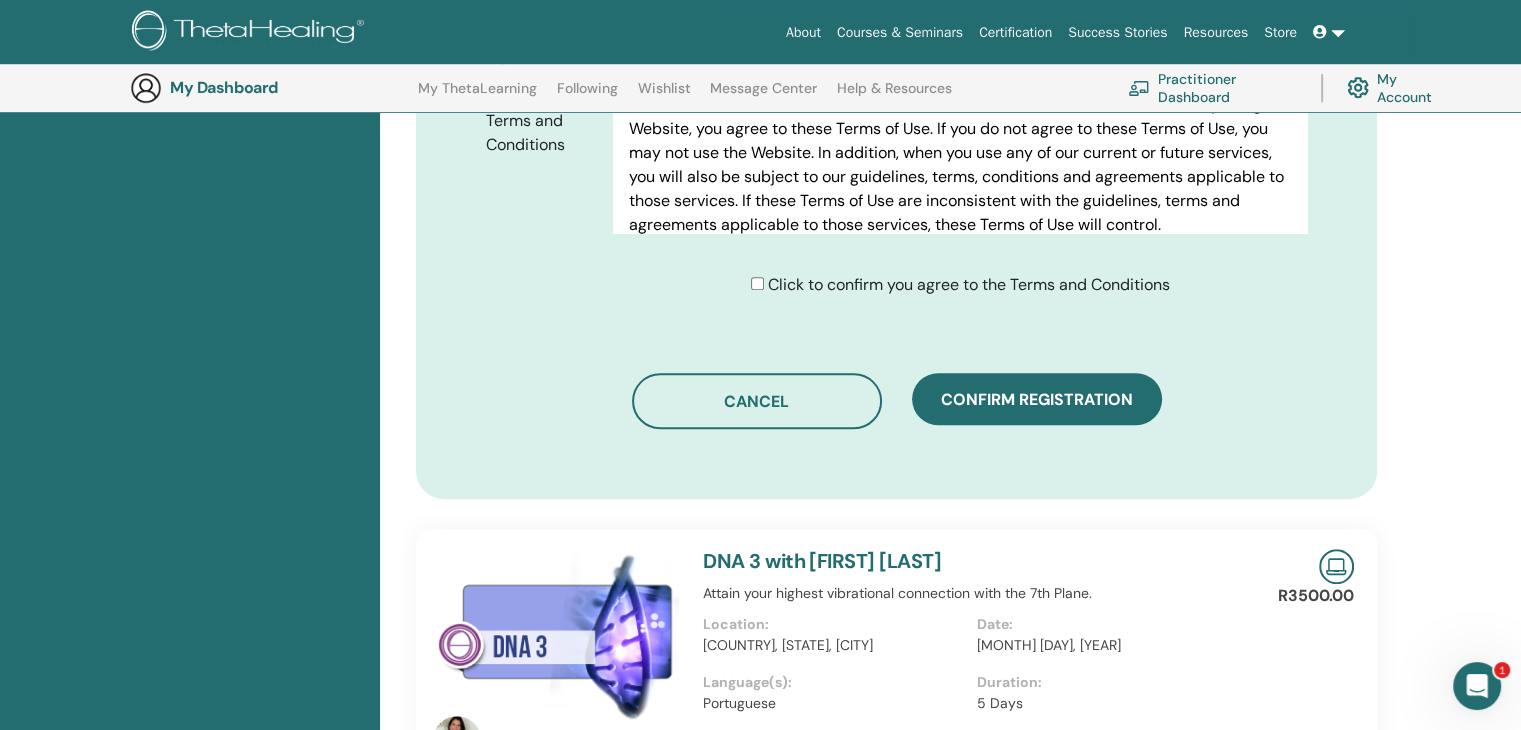 type on "**********" 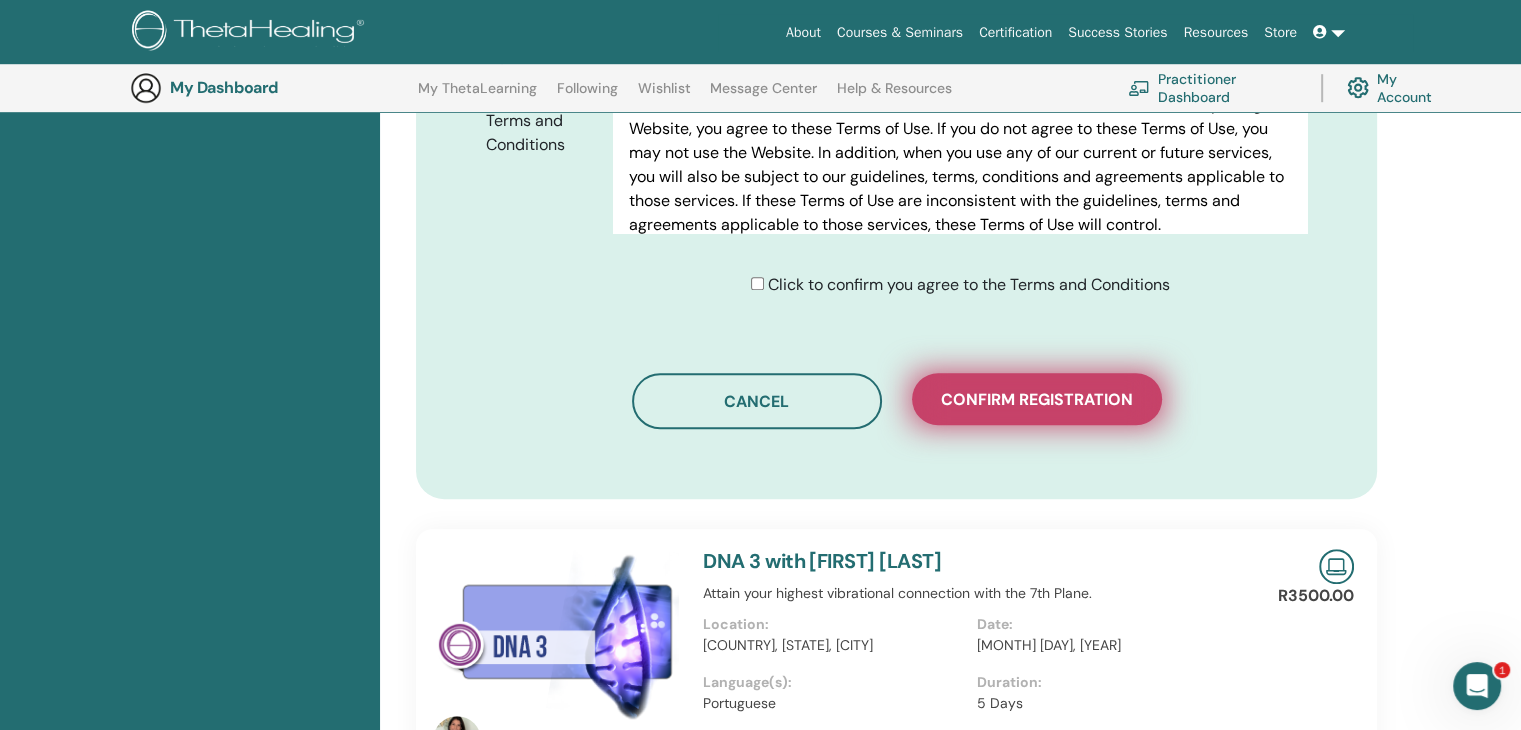 click on "Confirm registration" at bounding box center [1037, 399] 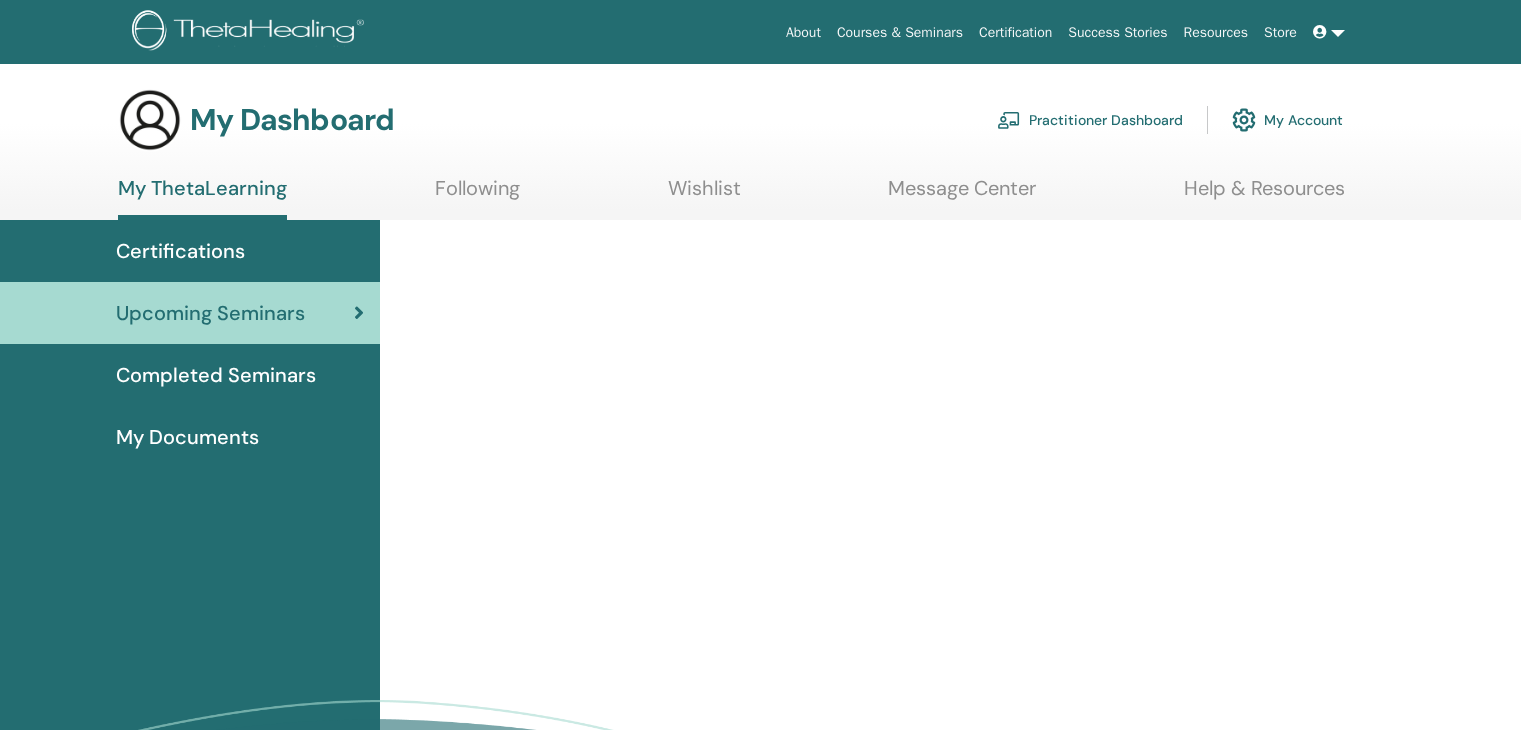 scroll, scrollTop: 0, scrollLeft: 0, axis: both 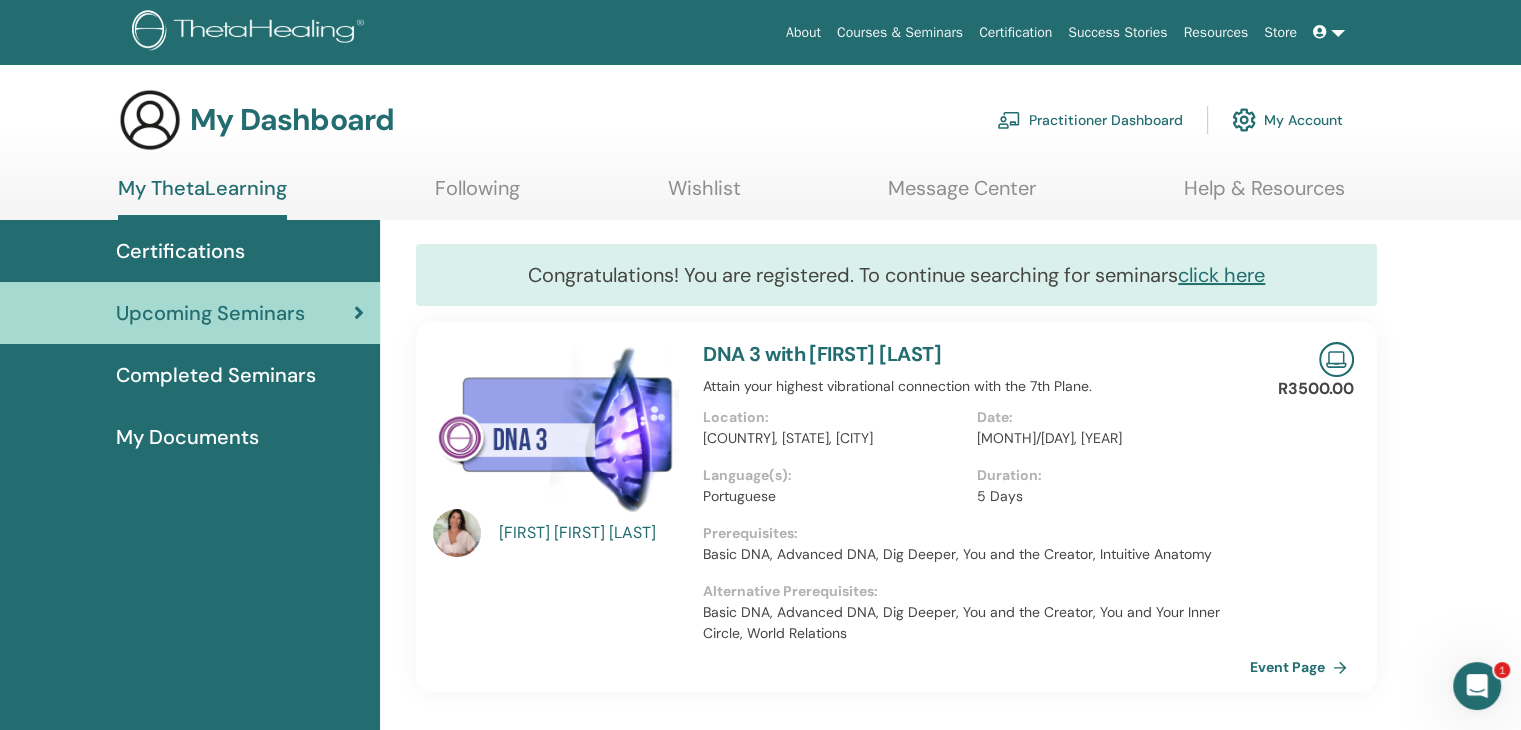 click on "My Account" at bounding box center (1287, 120) 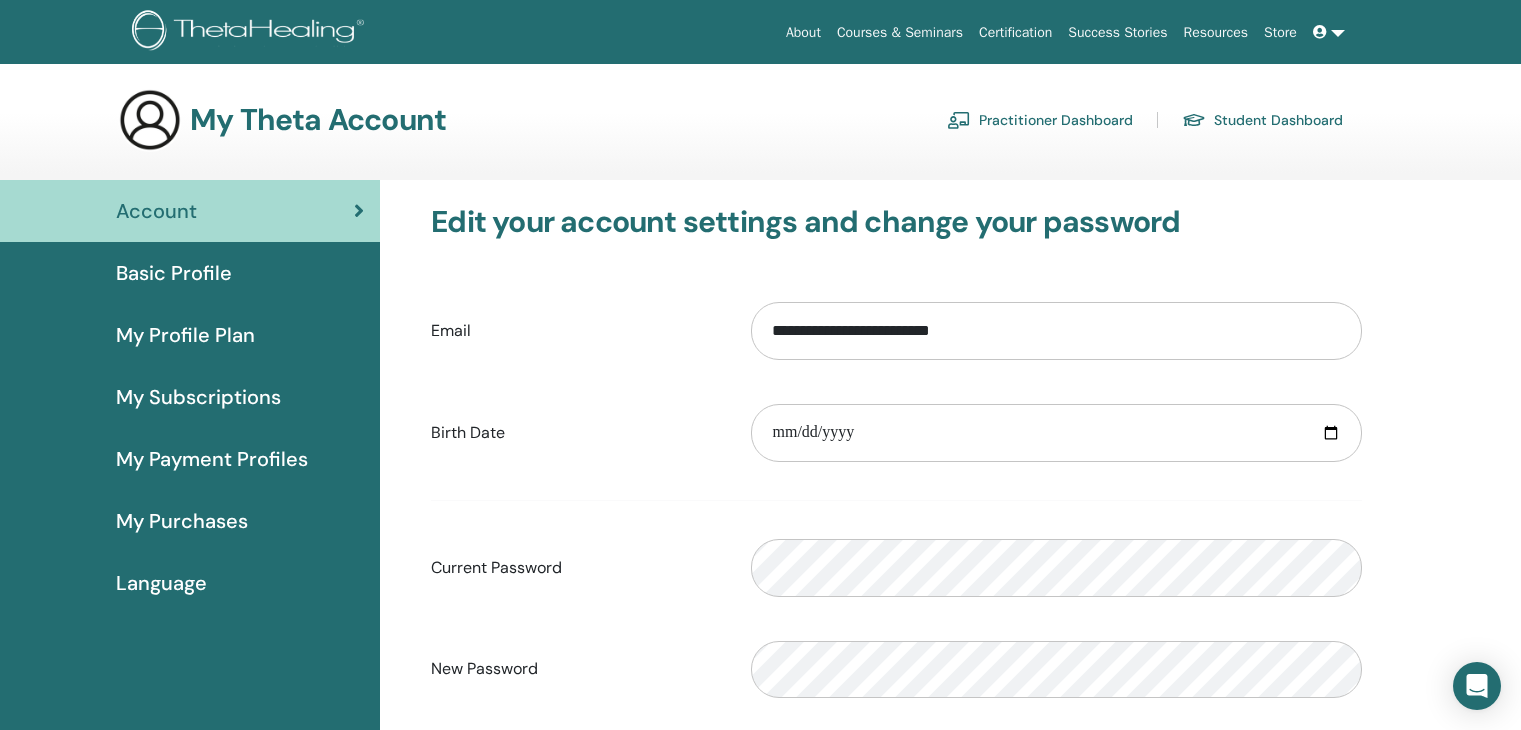 scroll, scrollTop: 0, scrollLeft: 0, axis: both 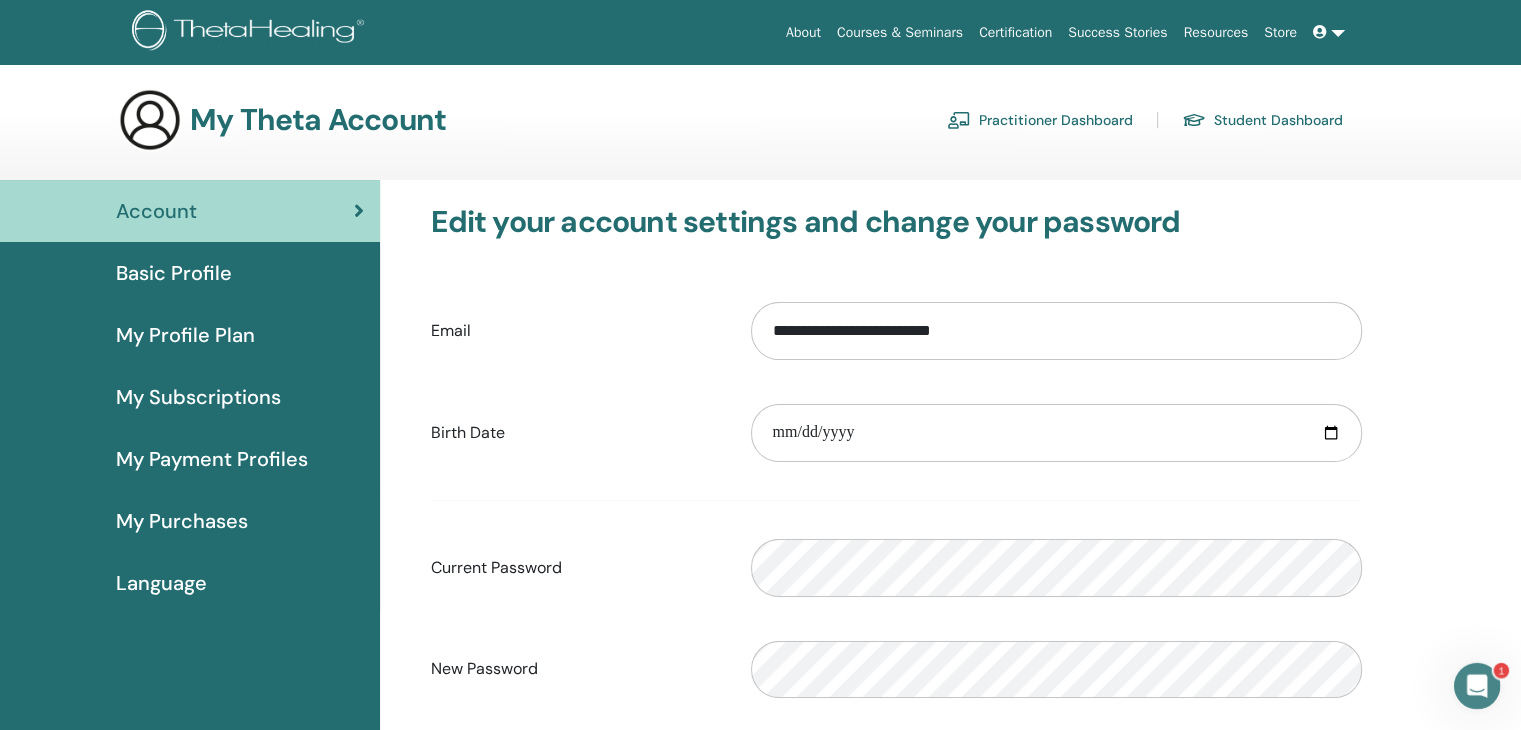 click on "Basic Profile" at bounding box center (174, 273) 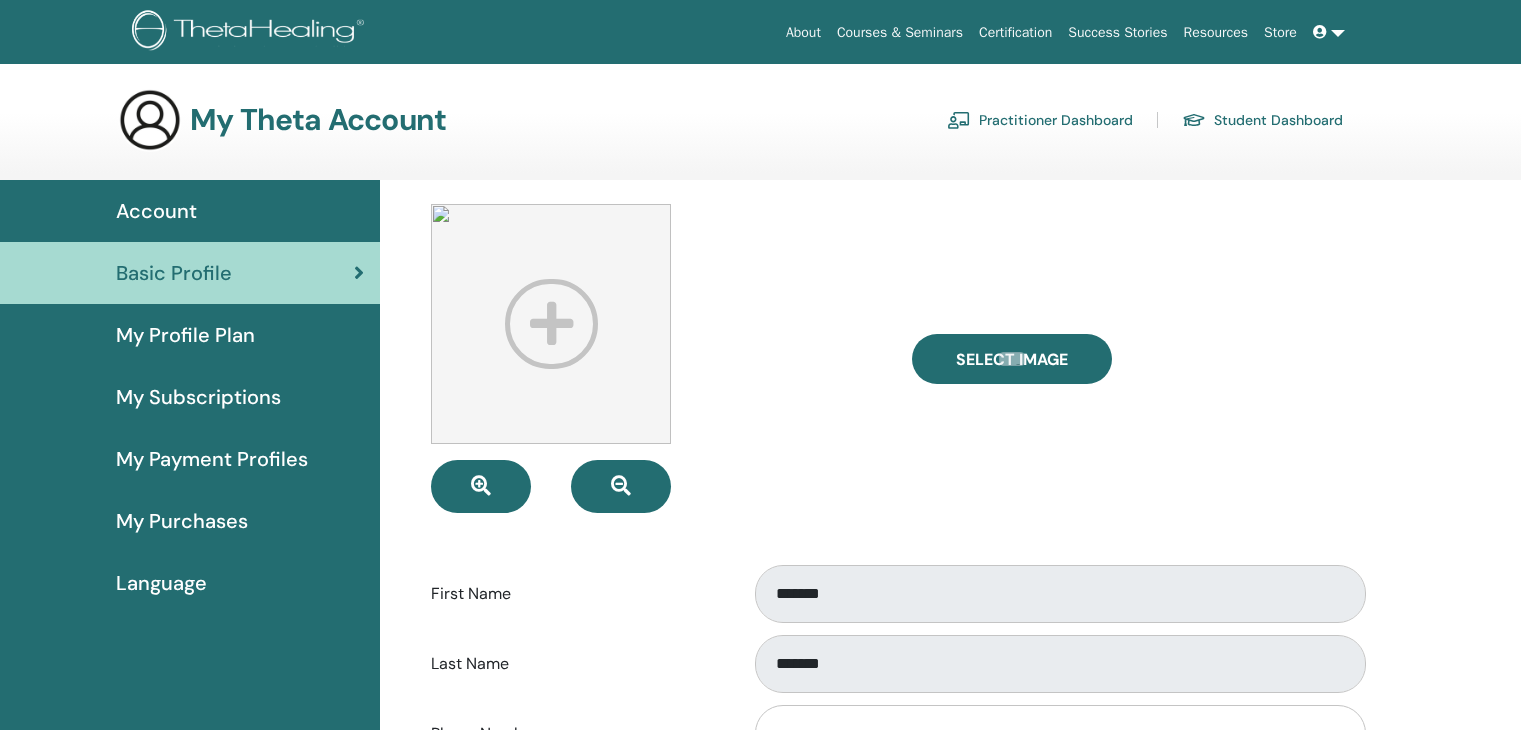 scroll, scrollTop: 0, scrollLeft: 0, axis: both 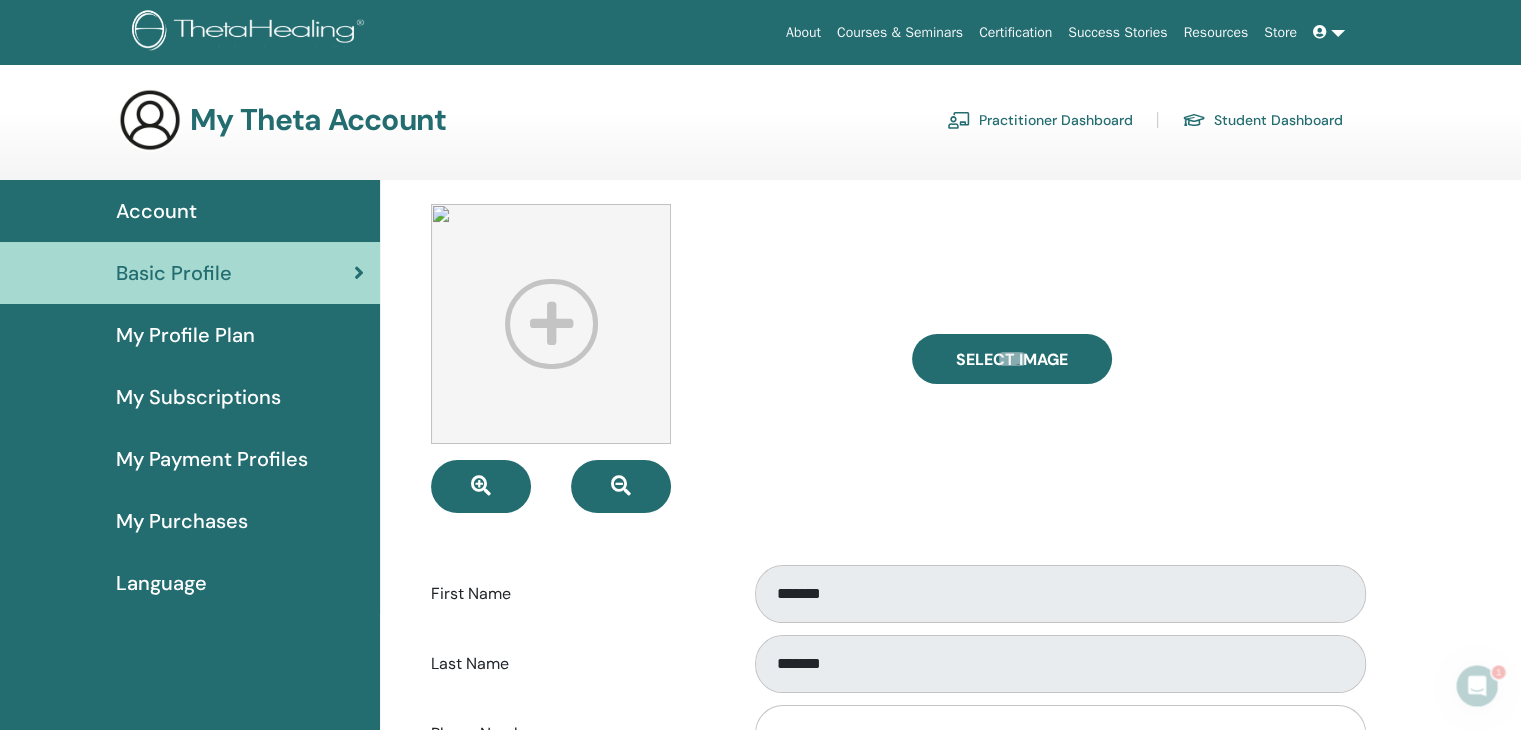 click on "My Profile Plan" at bounding box center [185, 335] 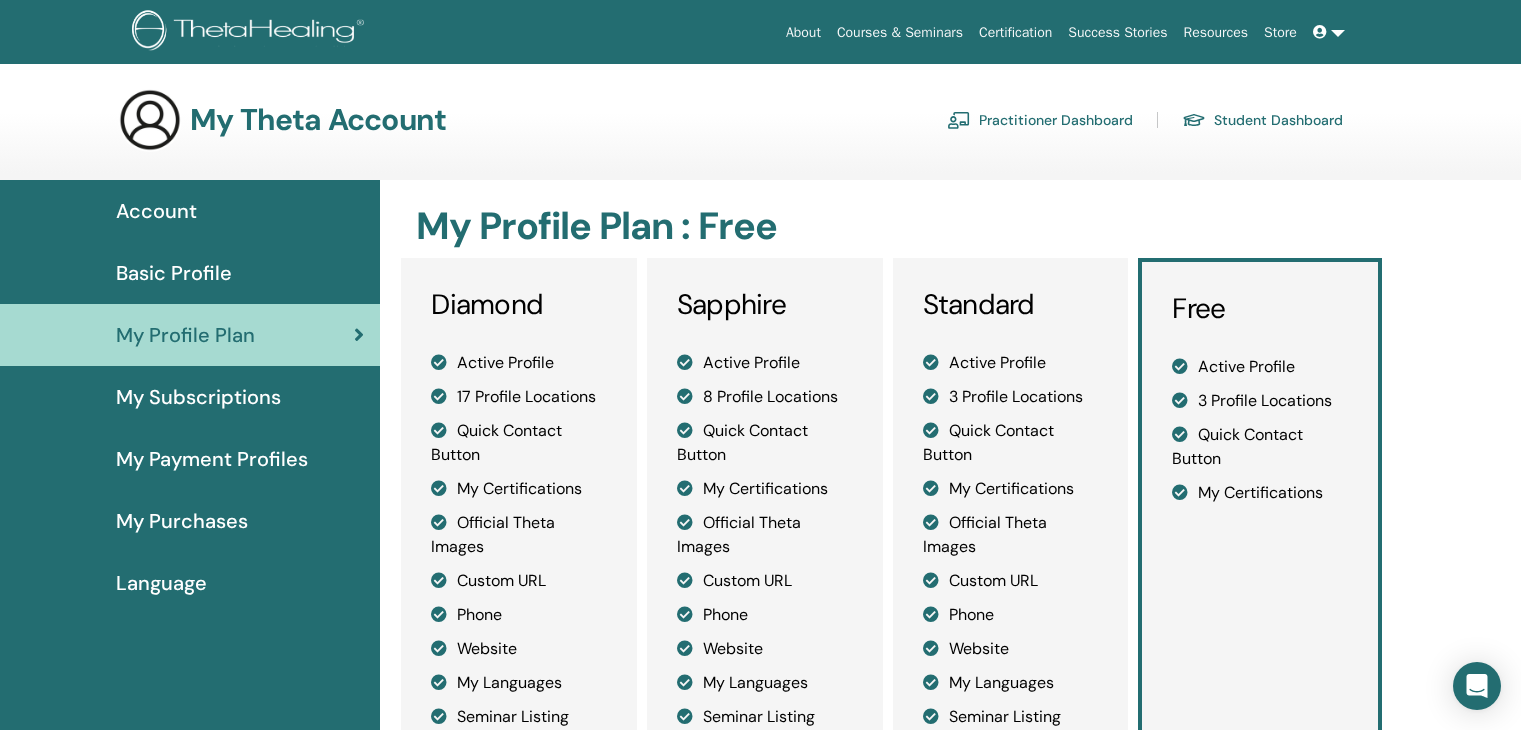 scroll, scrollTop: 0, scrollLeft: 0, axis: both 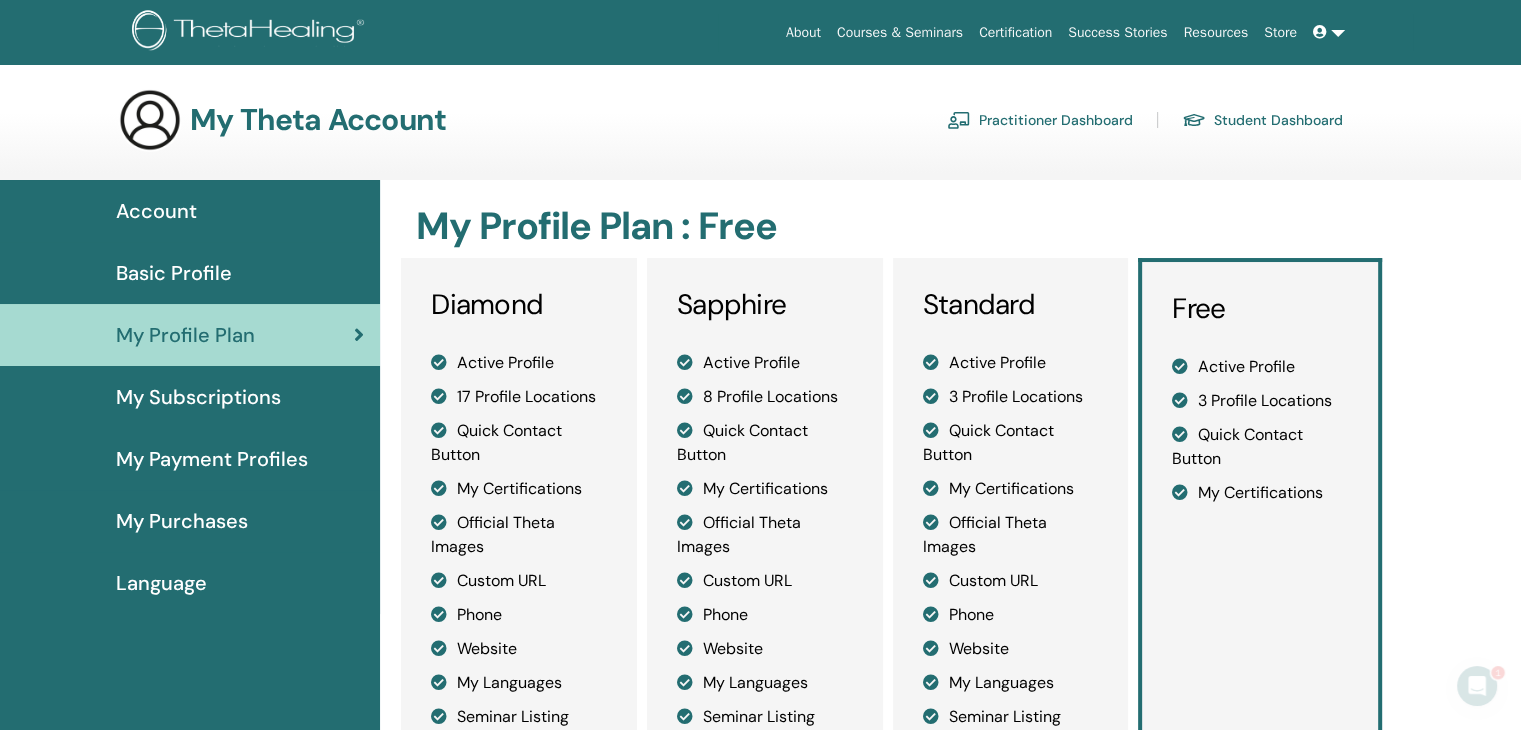 click on "My Subscriptions" at bounding box center (198, 397) 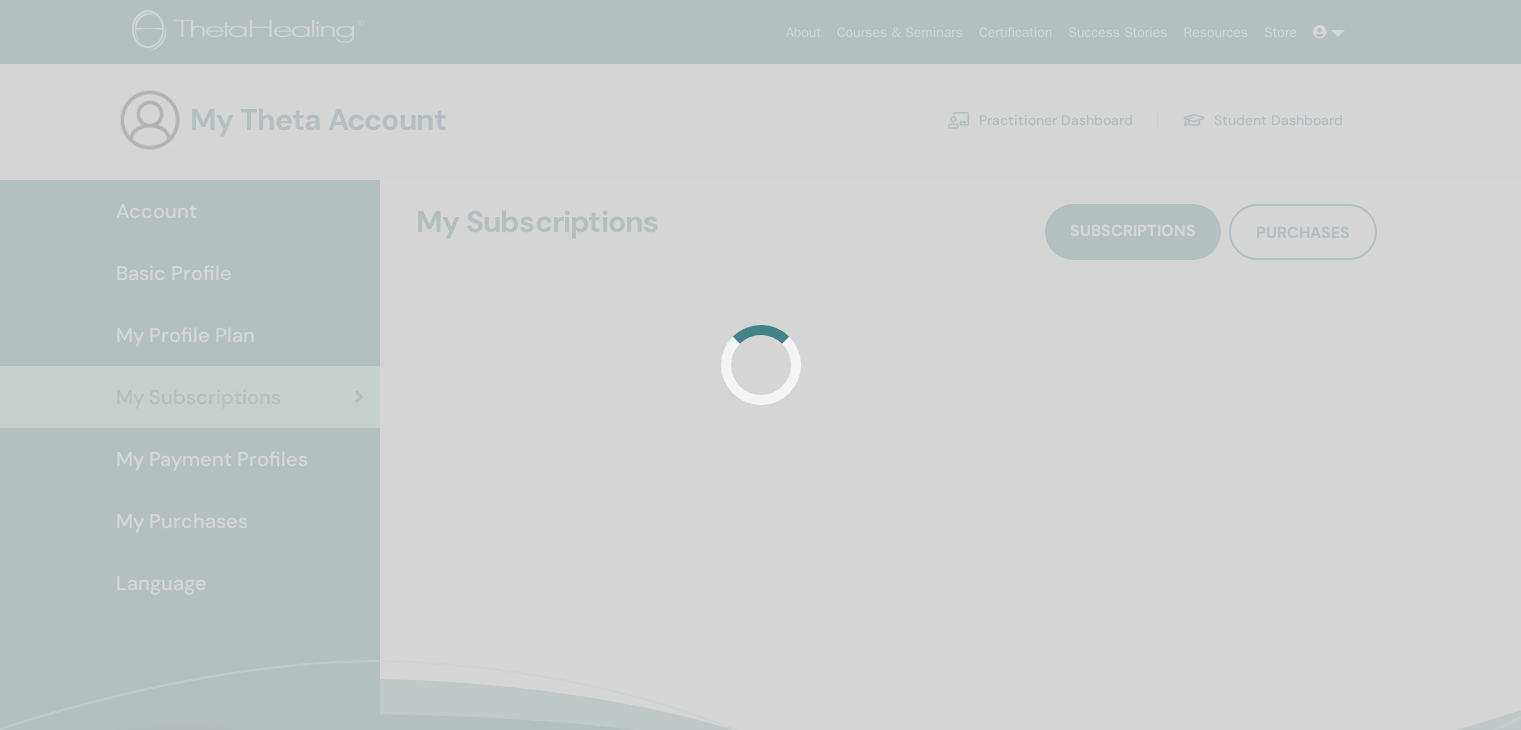 scroll, scrollTop: 0, scrollLeft: 0, axis: both 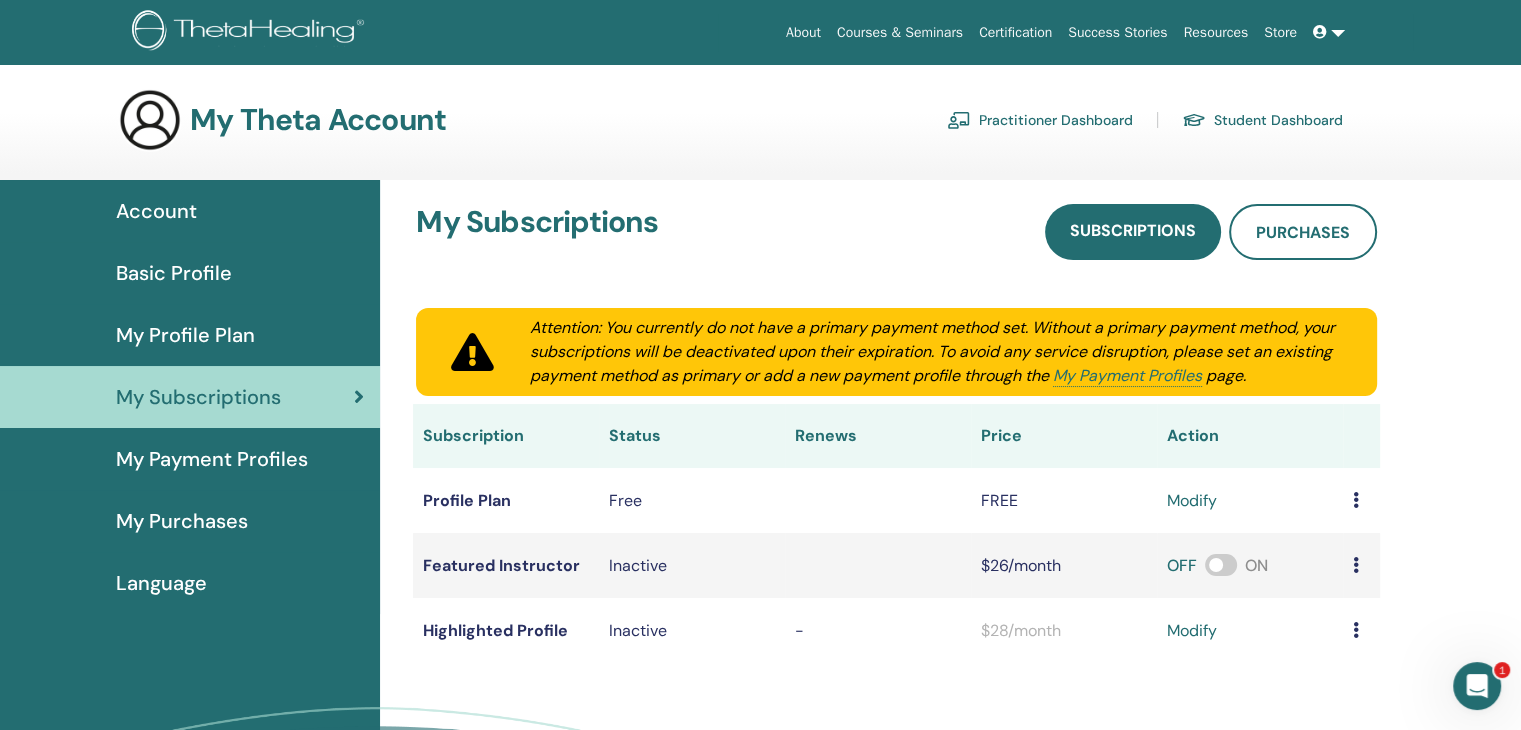 click on "My Payment Profiles" at bounding box center (212, 459) 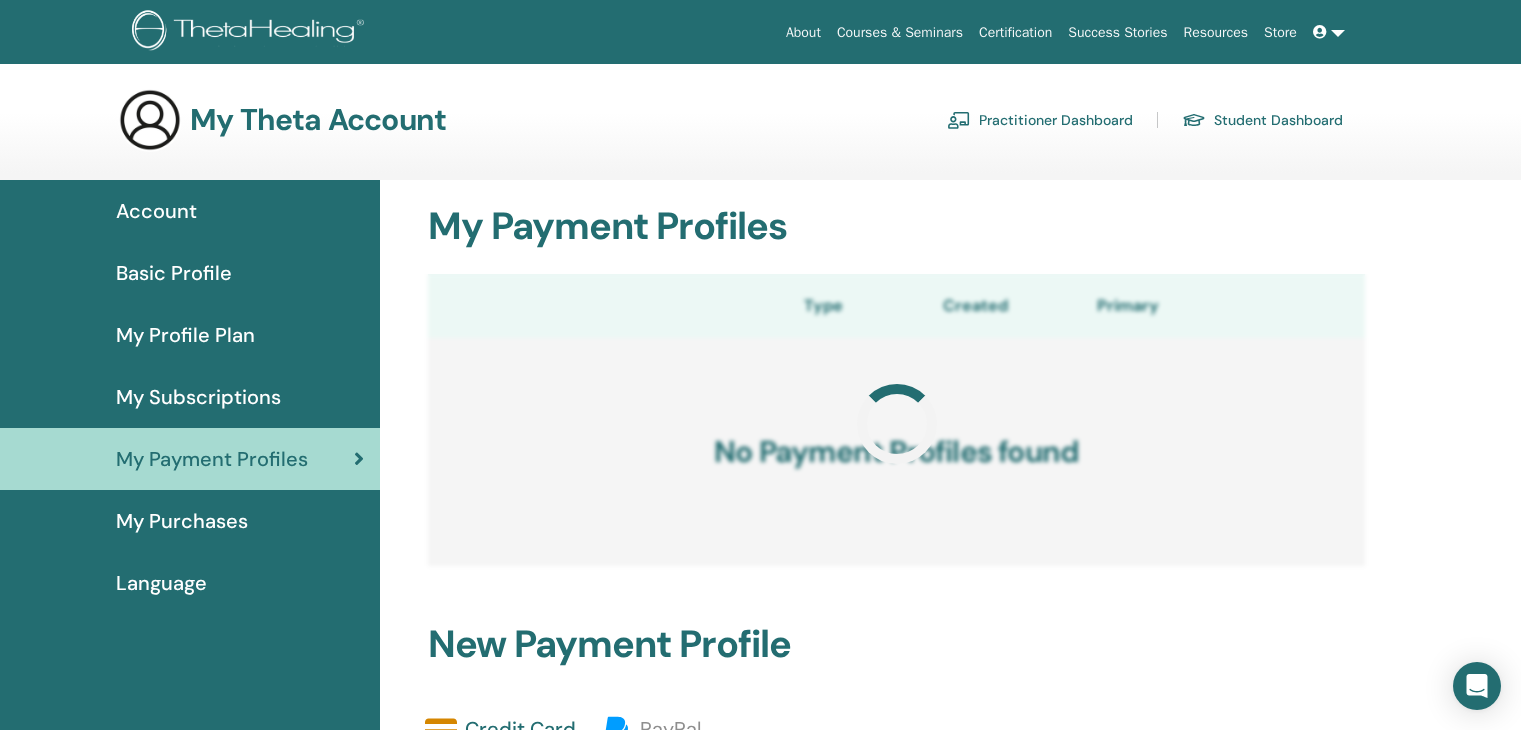 scroll, scrollTop: 0, scrollLeft: 0, axis: both 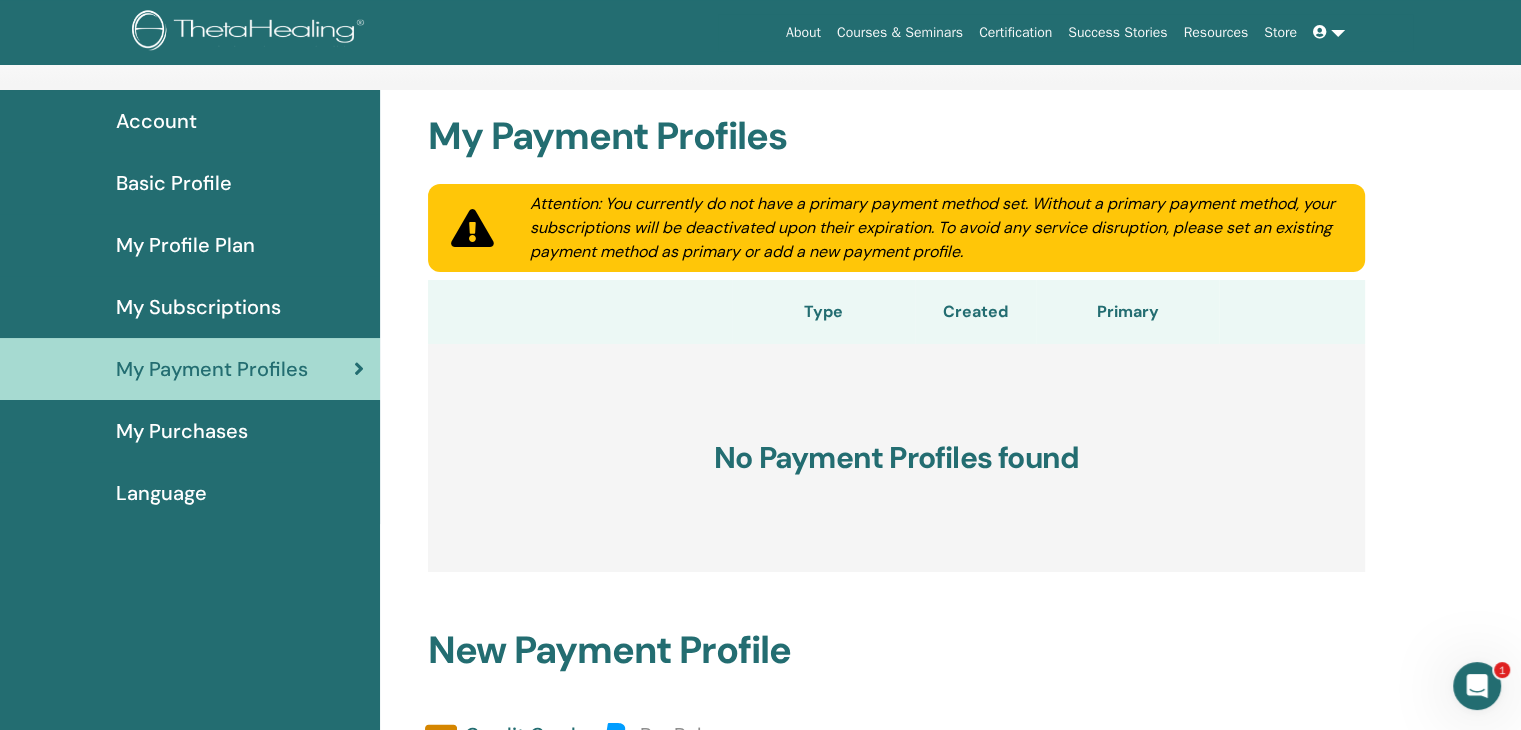 click on "Courses & Seminars" at bounding box center (900, 32) 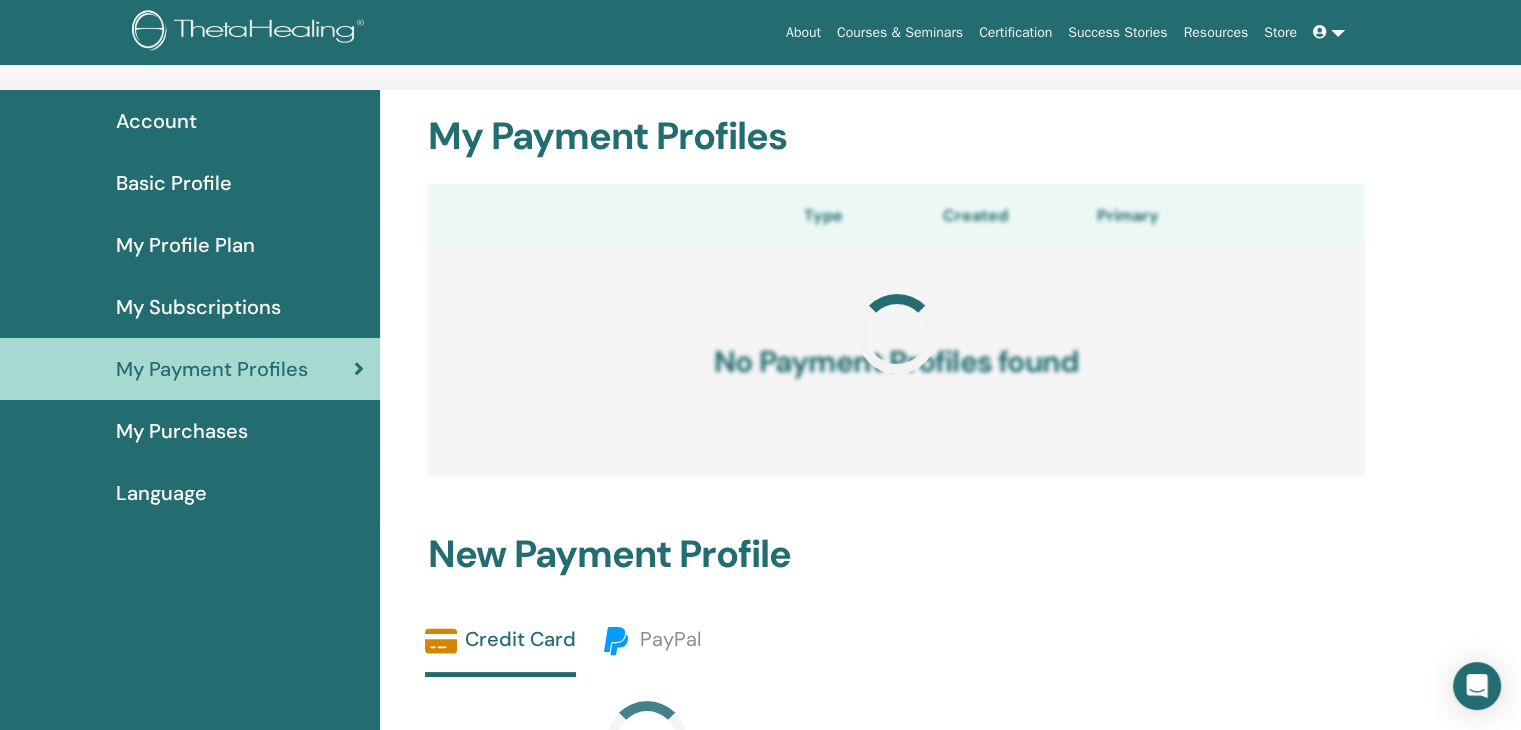 scroll, scrollTop: 90, scrollLeft: 0, axis: vertical 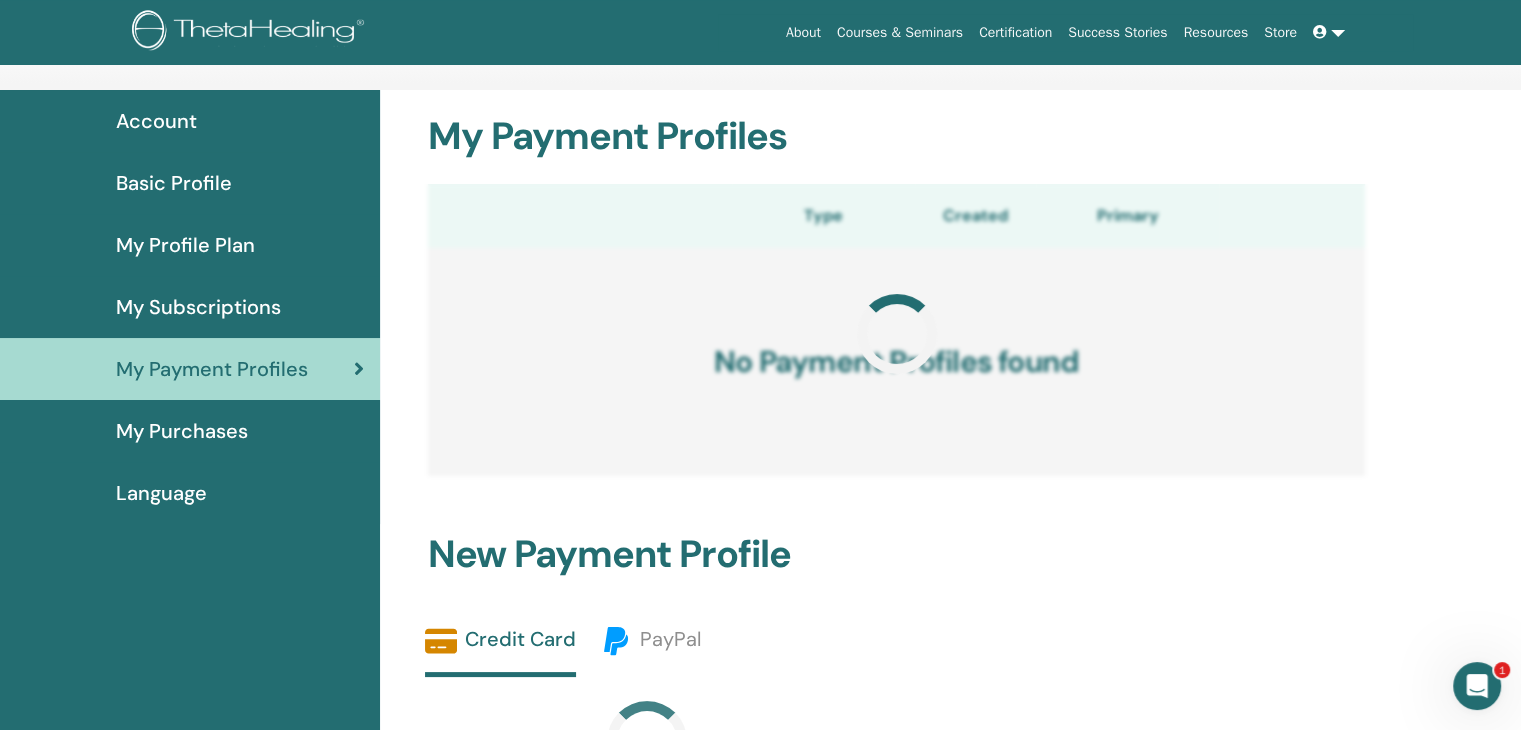 click on "Certification" at bounding box center [1015, 32] 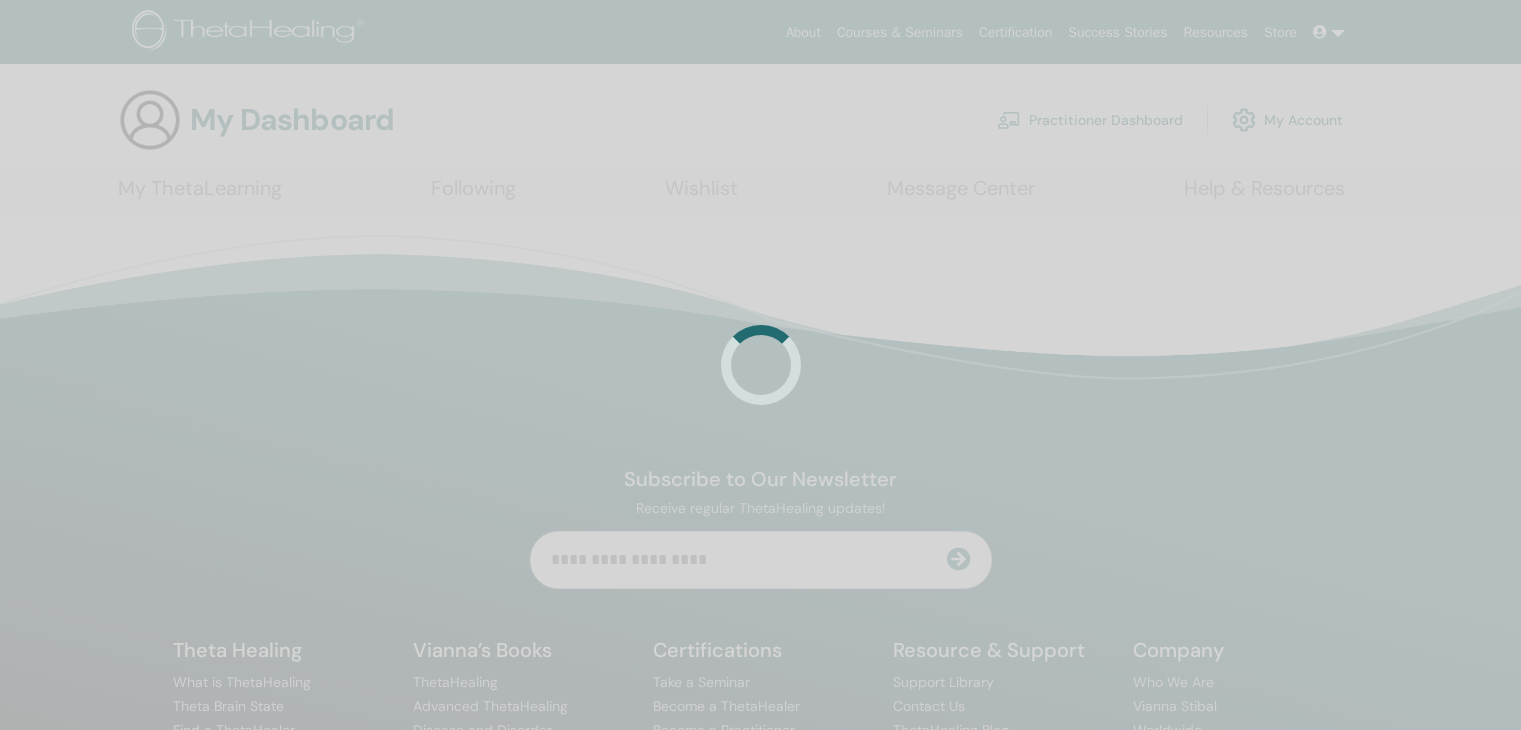 scroll, scrollTop: 0, scrollLeft: 0, axis: both 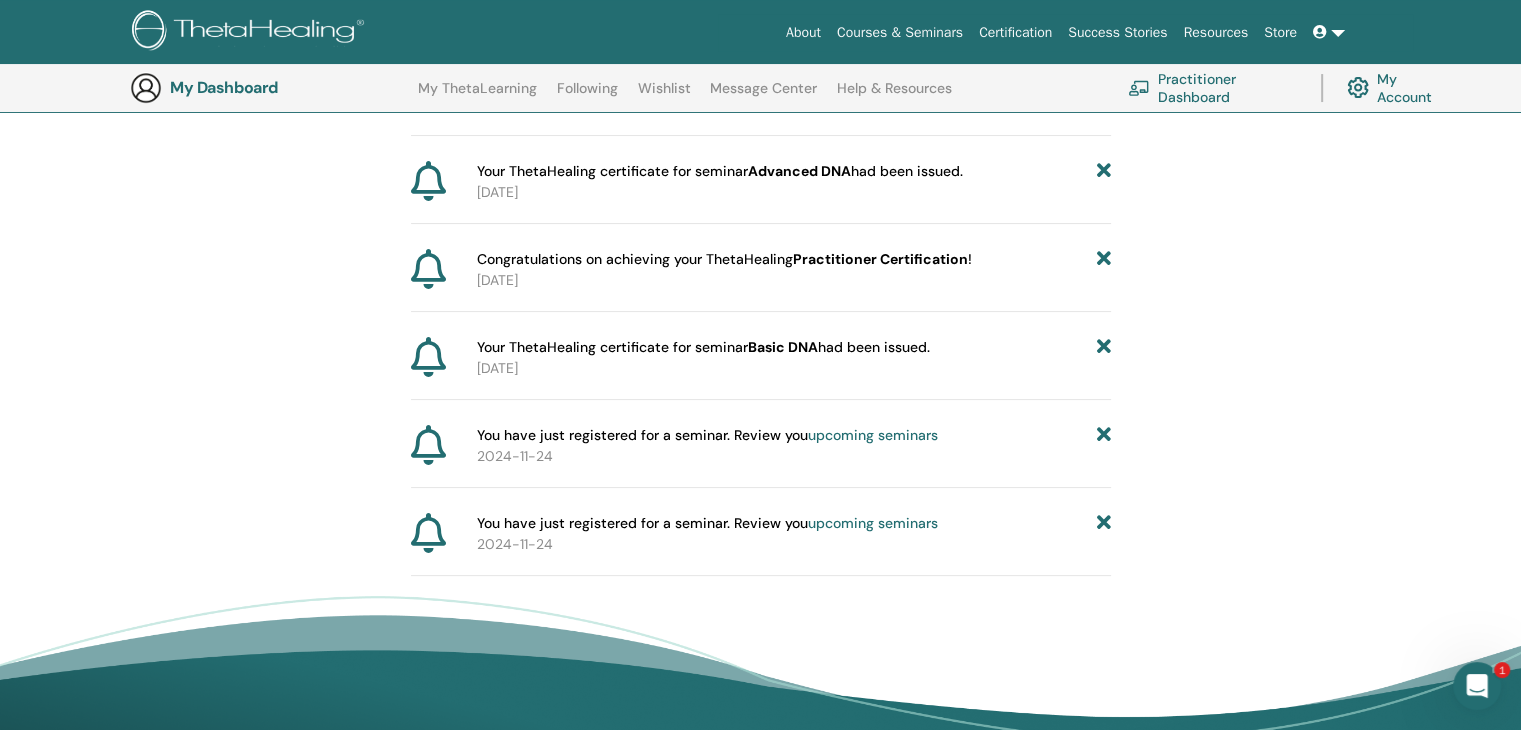 click on "upcoming seminars" at bounding box center (873, 435) 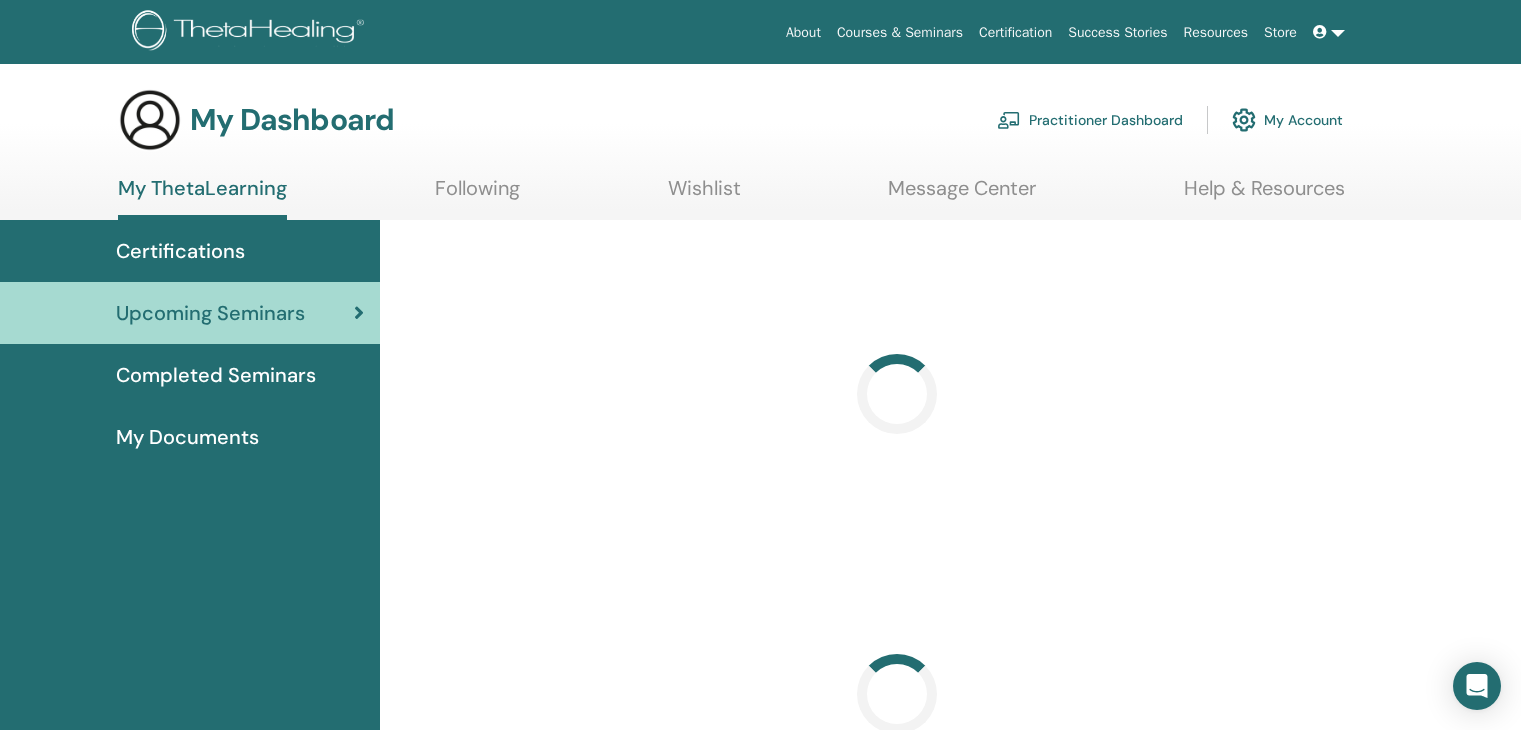 scroll, scrollTop: 0, scrollLeft: 0, axis: both 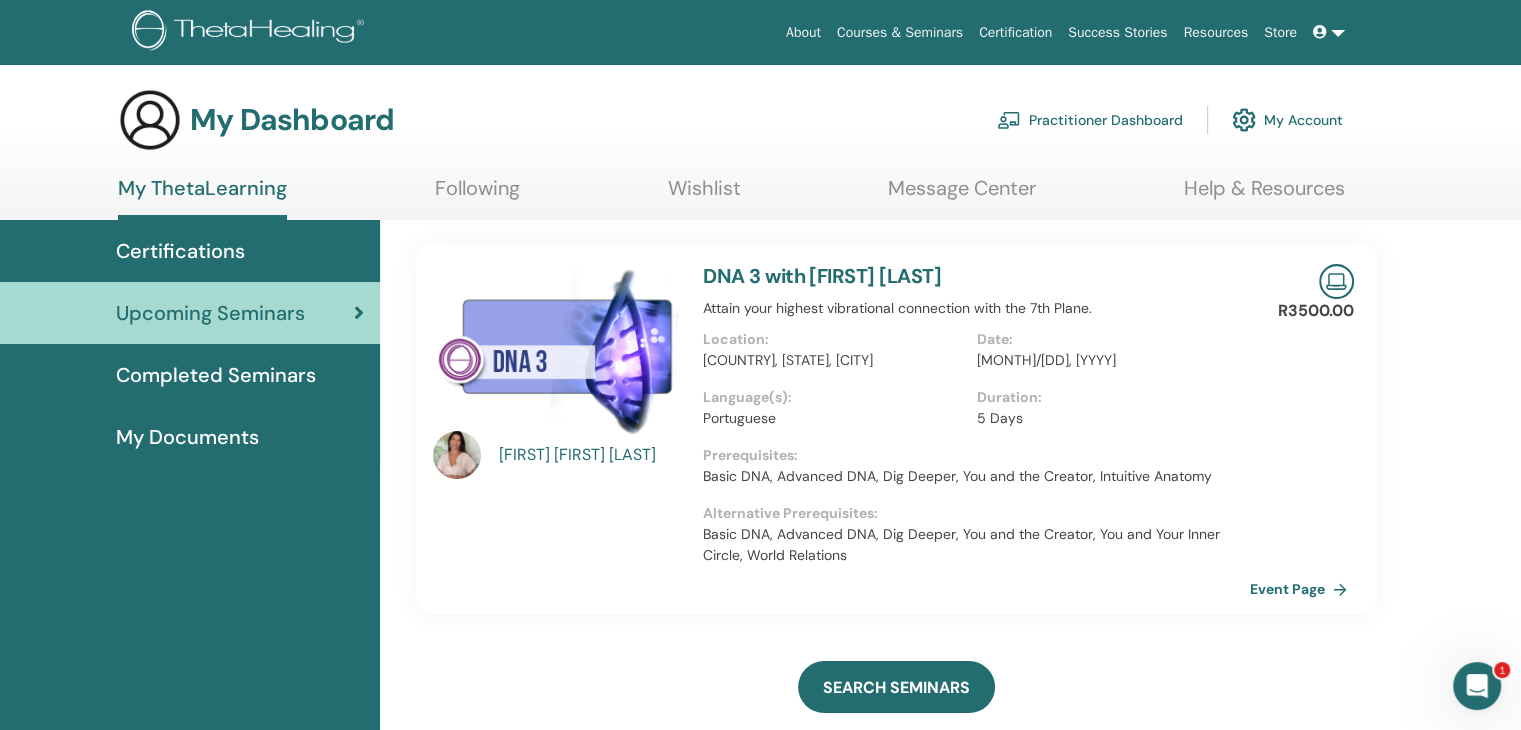 click at bounding box center [457, 455] 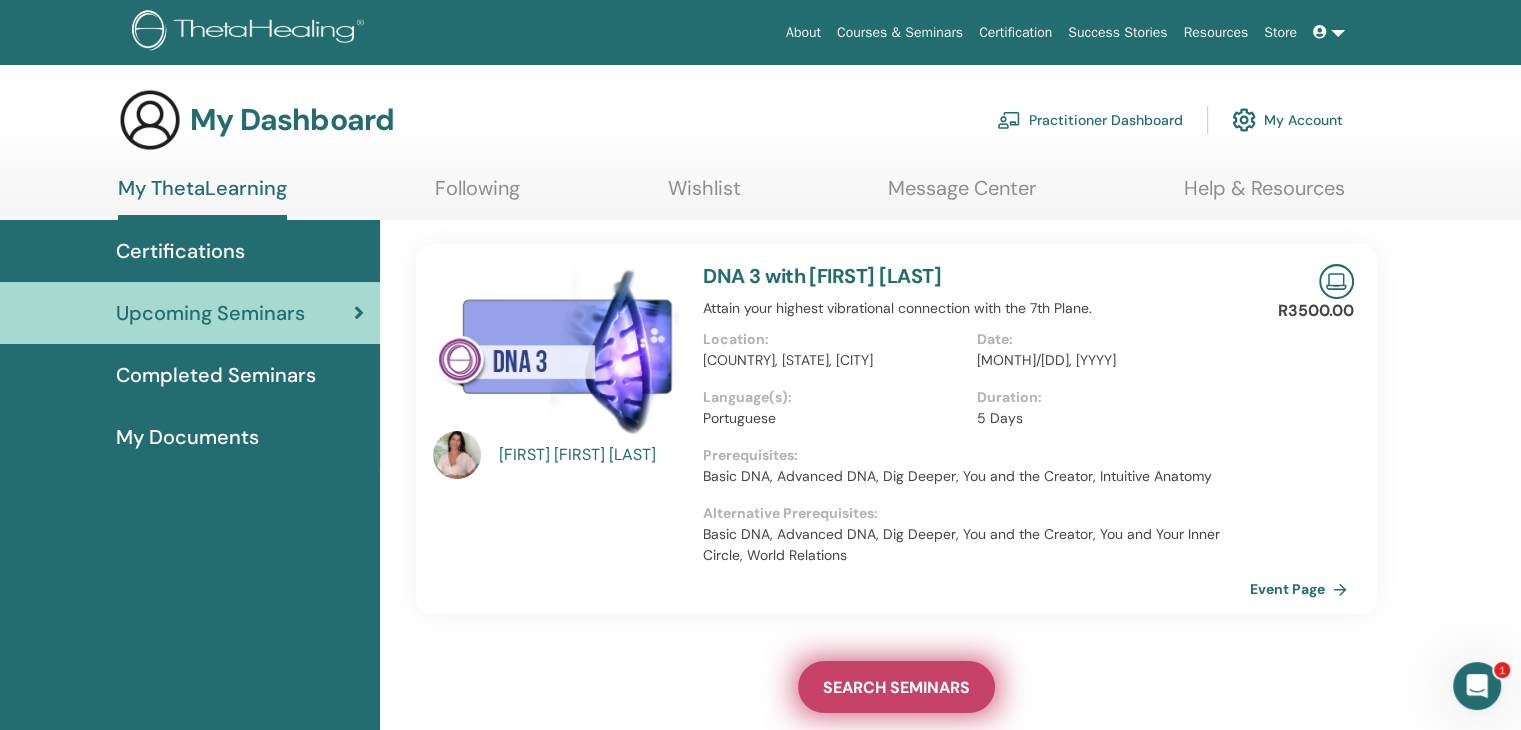 click on "SEARCH SEMINARS" at bounding box center (896, 687) 